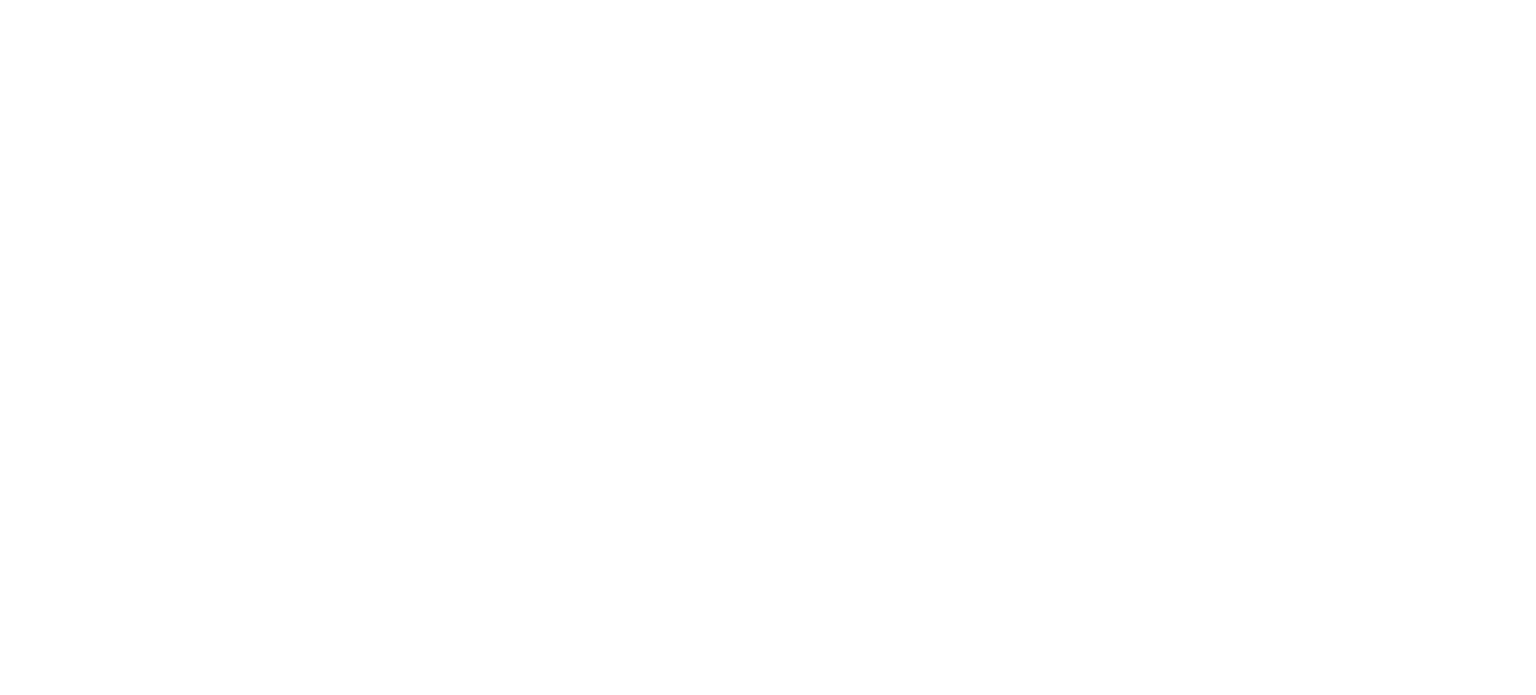 scroll, scrollTop: 0, scrollLeft: 0, axis: both 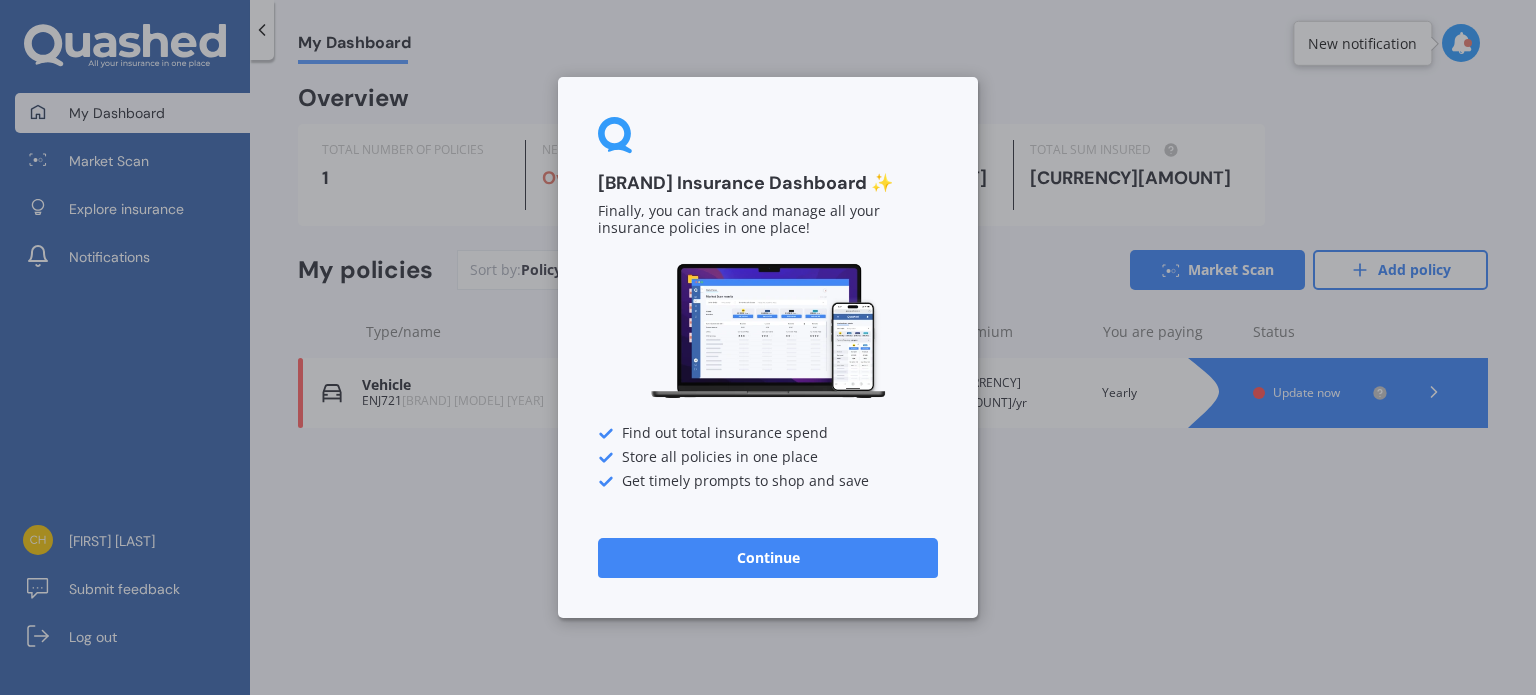 click on "Continue" at bounding box center [768, 558] 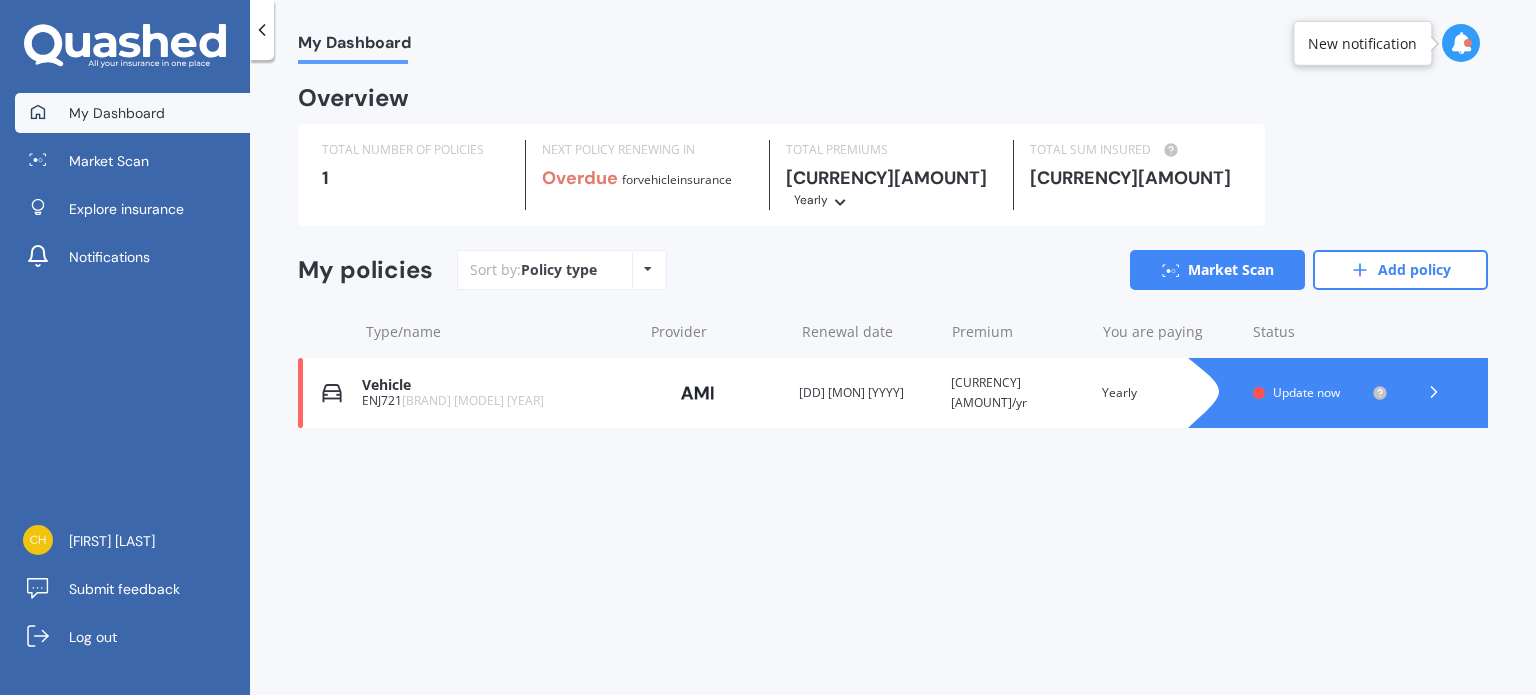 click on "Update now" at bounding box center (1306, 392) 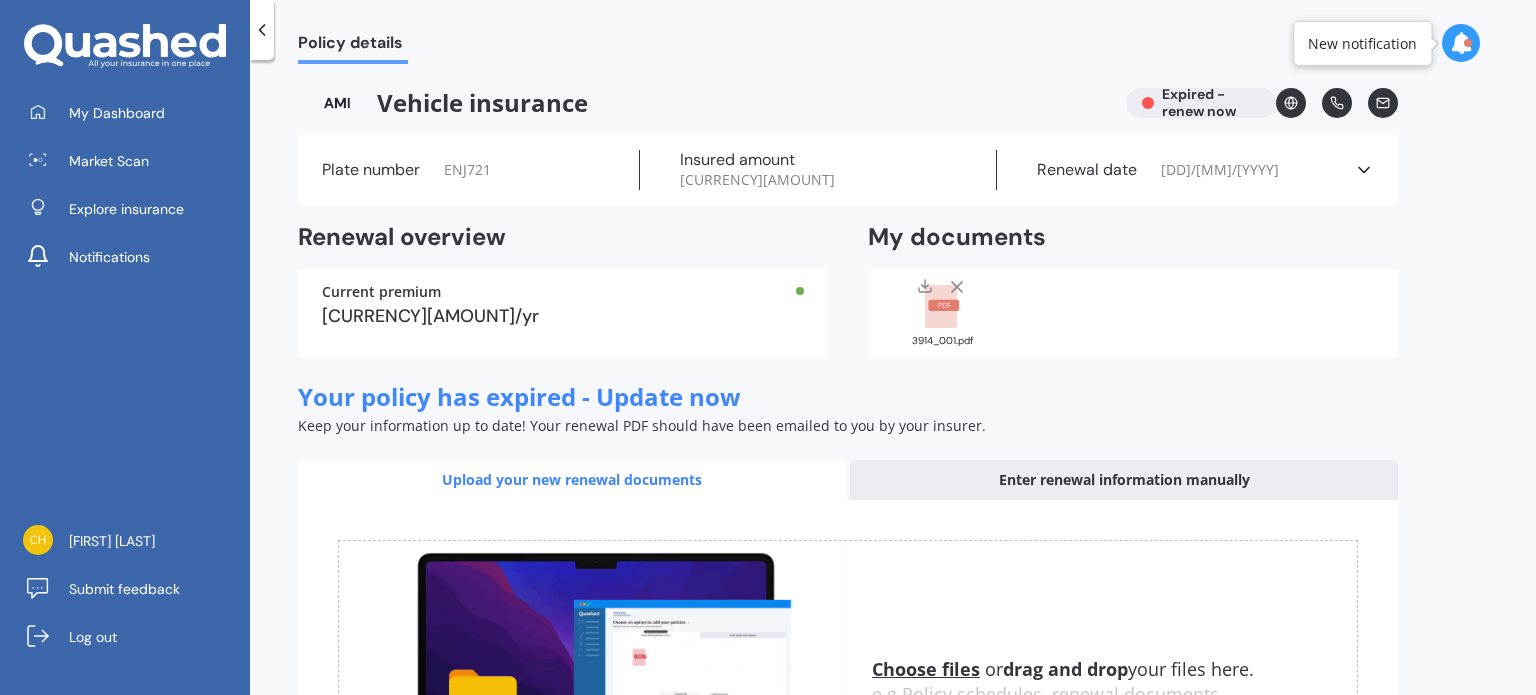 click on "Your policy has expired - Update now Keep your information up to date! Your renewal PDF should have been emailed to you by your insurer." at bounding box center [848, 389] 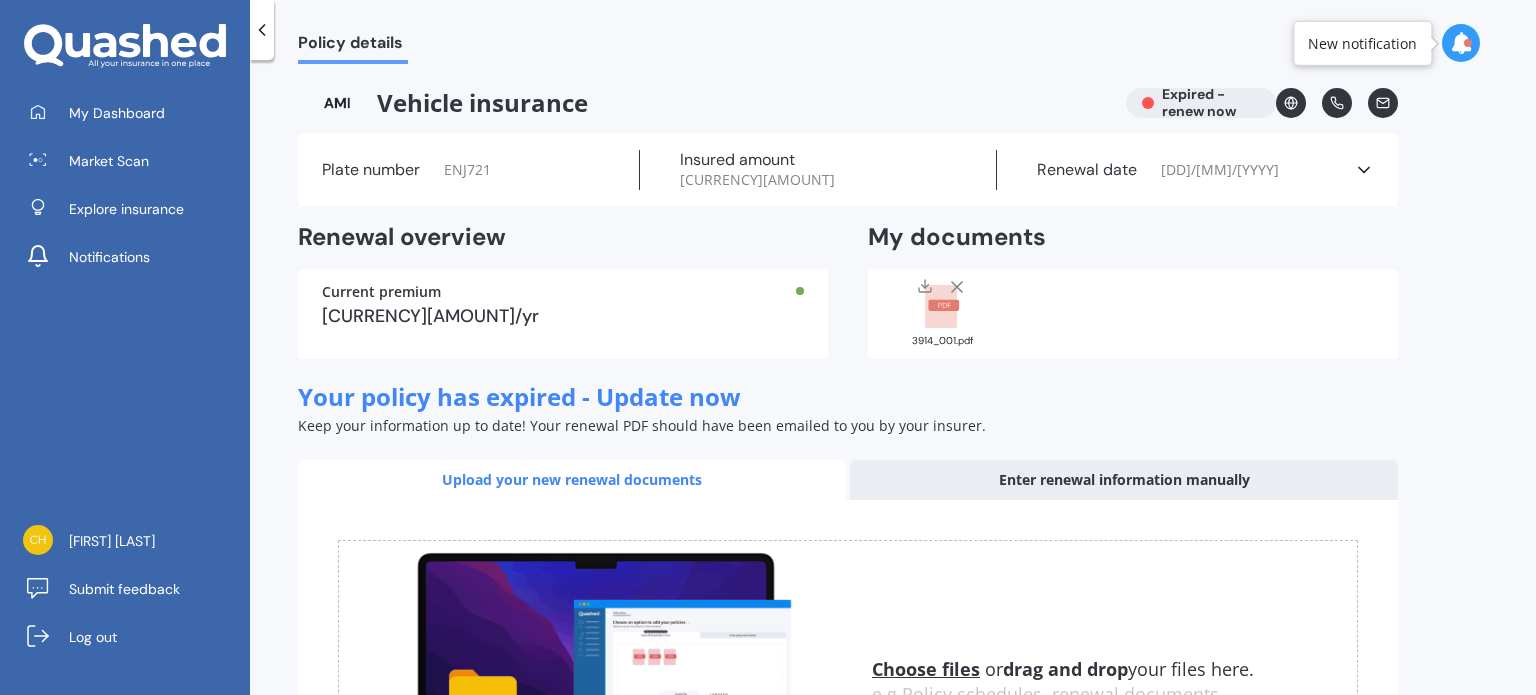 scroll, scrollTop: 247, scrollLeft: 0, axis: vertical 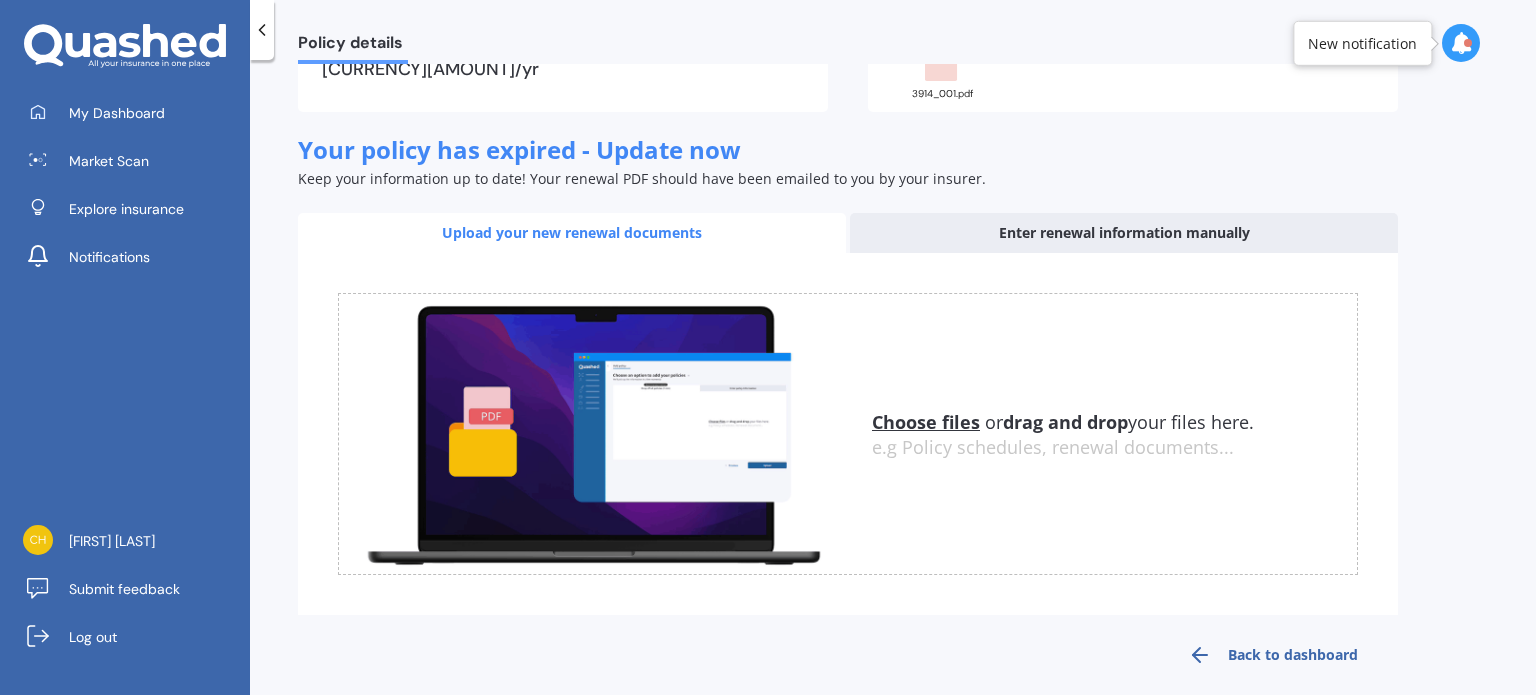 click at bounding box center (262, 30) 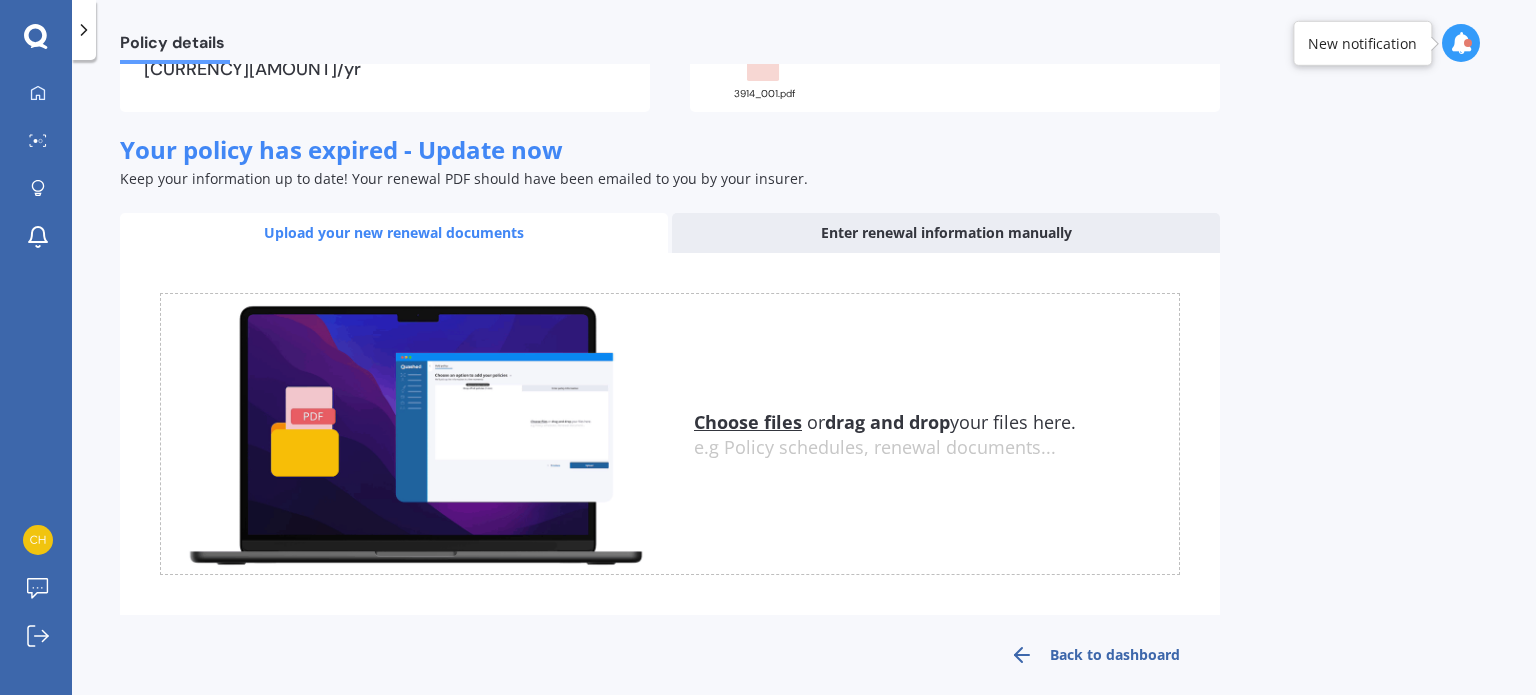 scroll, scrollTop: 0, scrollLeft: 0, axis: both 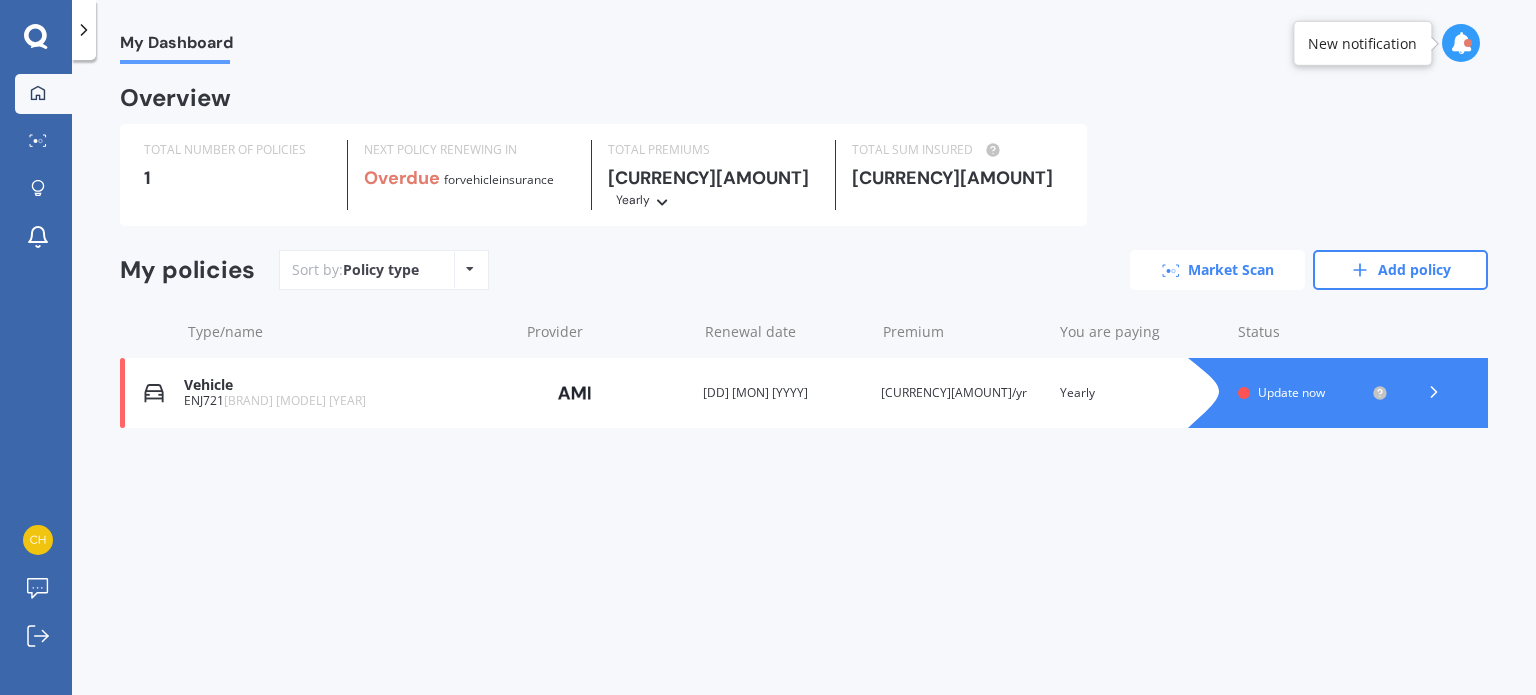 click on "Market Scan" at bounding box center [1217, 270] 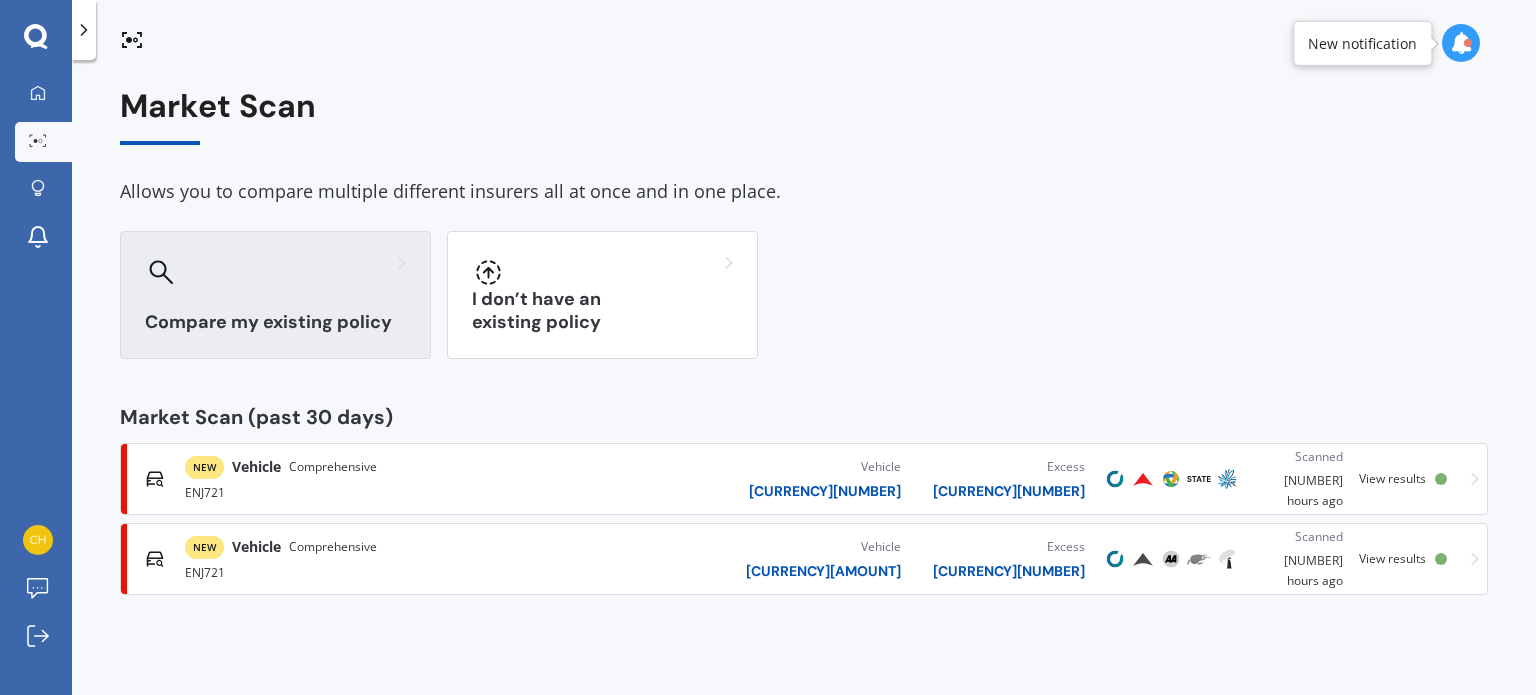 click at bounding box center (275, 272) 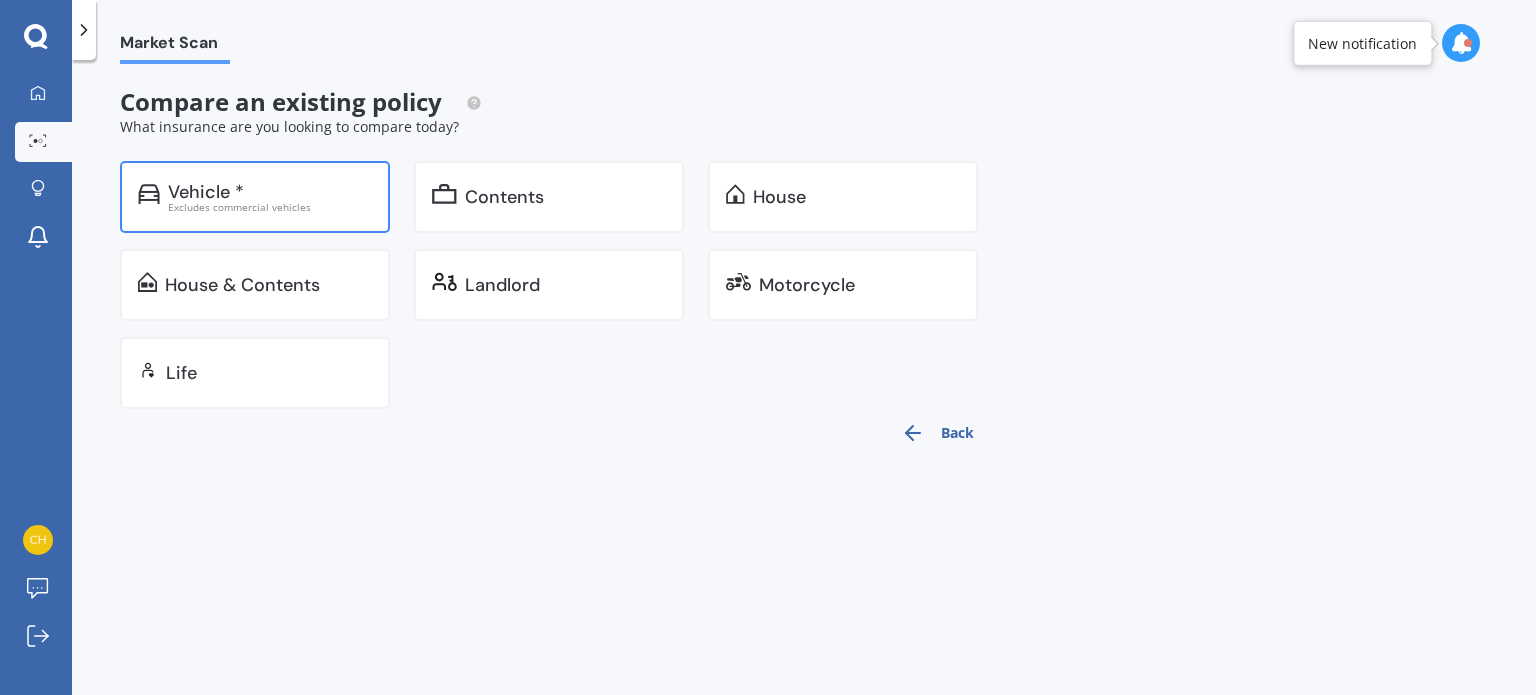 click on "Excludes commercial vehicles" at bounding box center [270, 207] 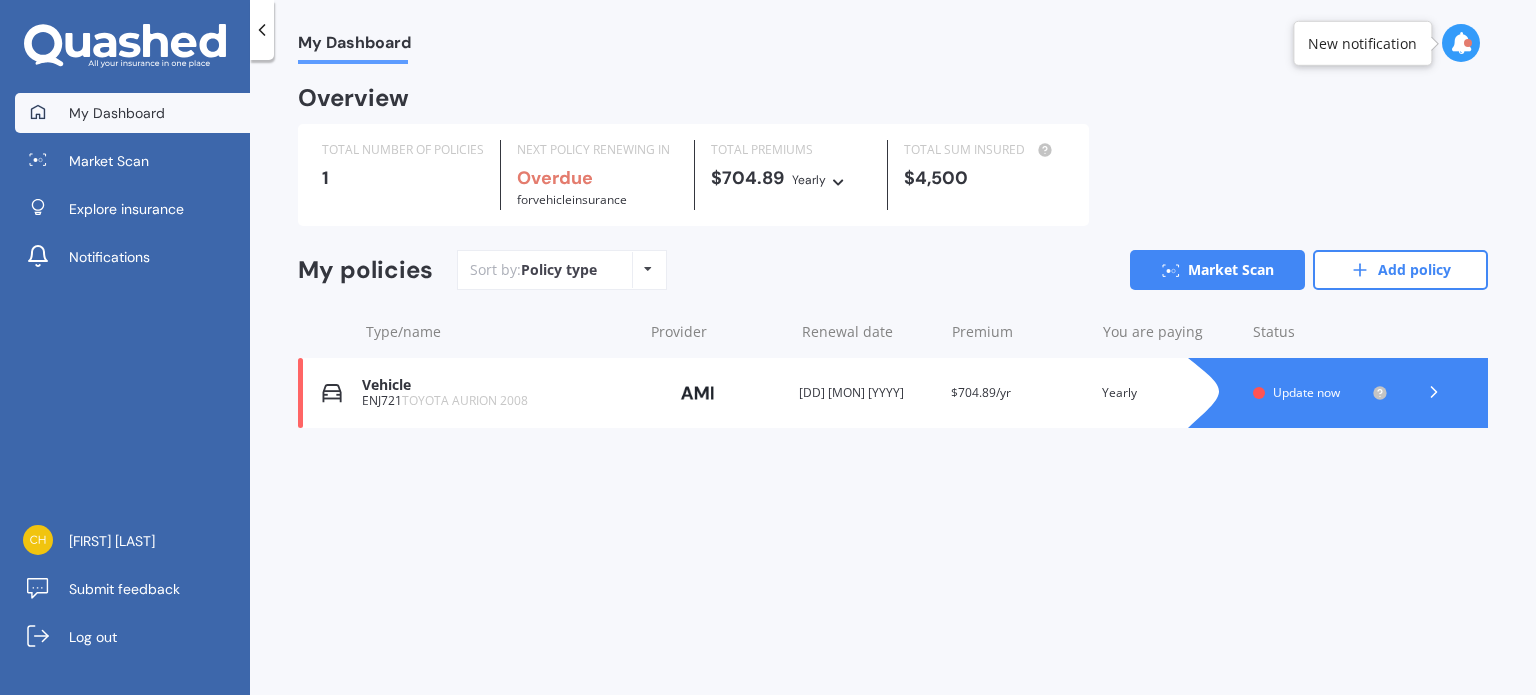 scroll, scrollTop: 0, scrollLeft: 0, axis: both 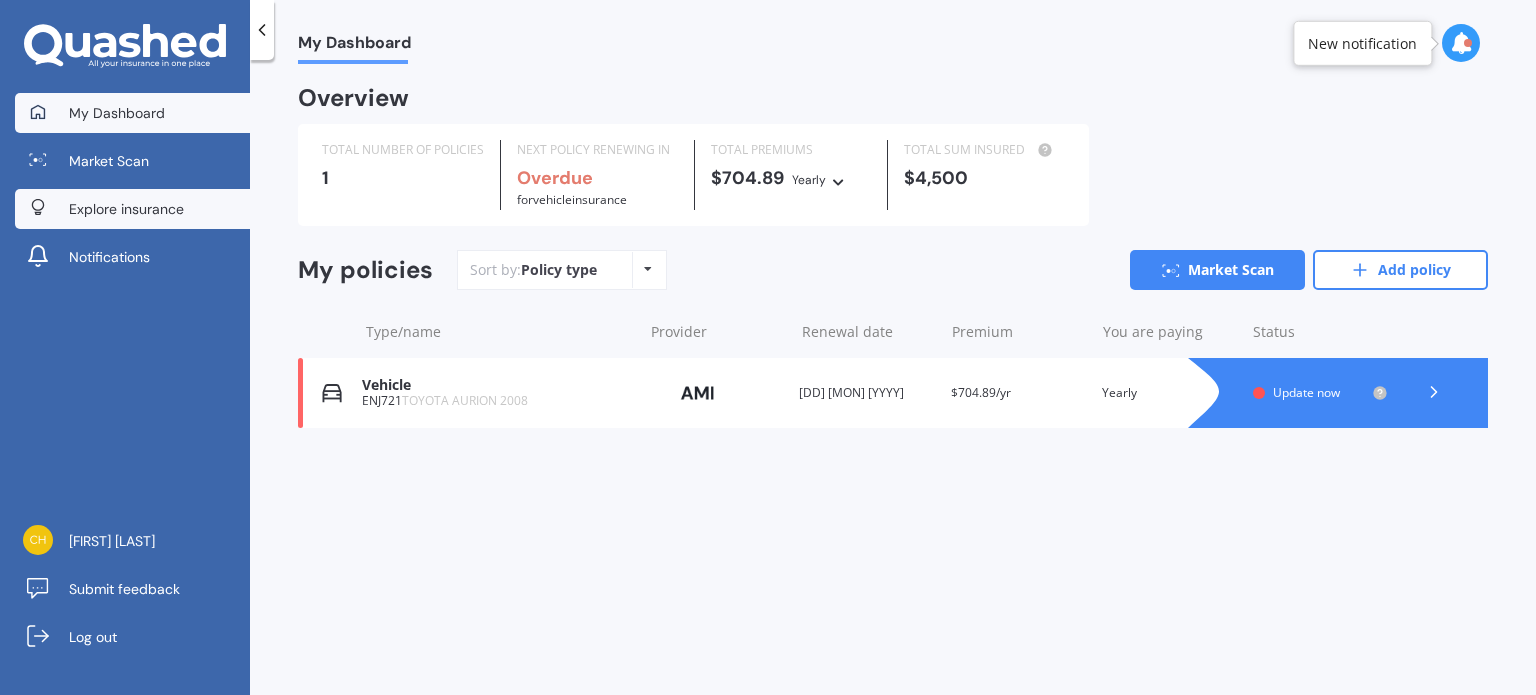 click on "Explore insurance" at bounding box center (126, 209) 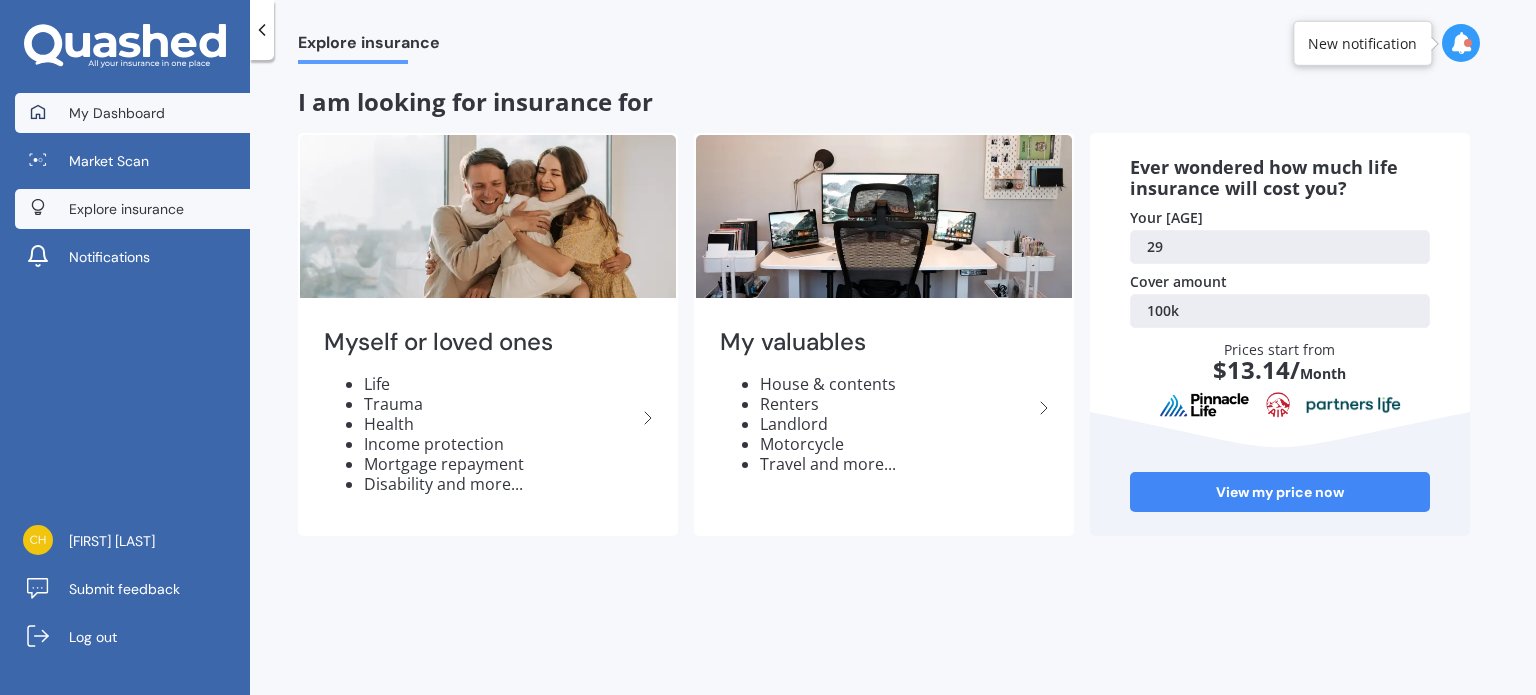 click on "My Dashboard" at bounding box center [132, 113] 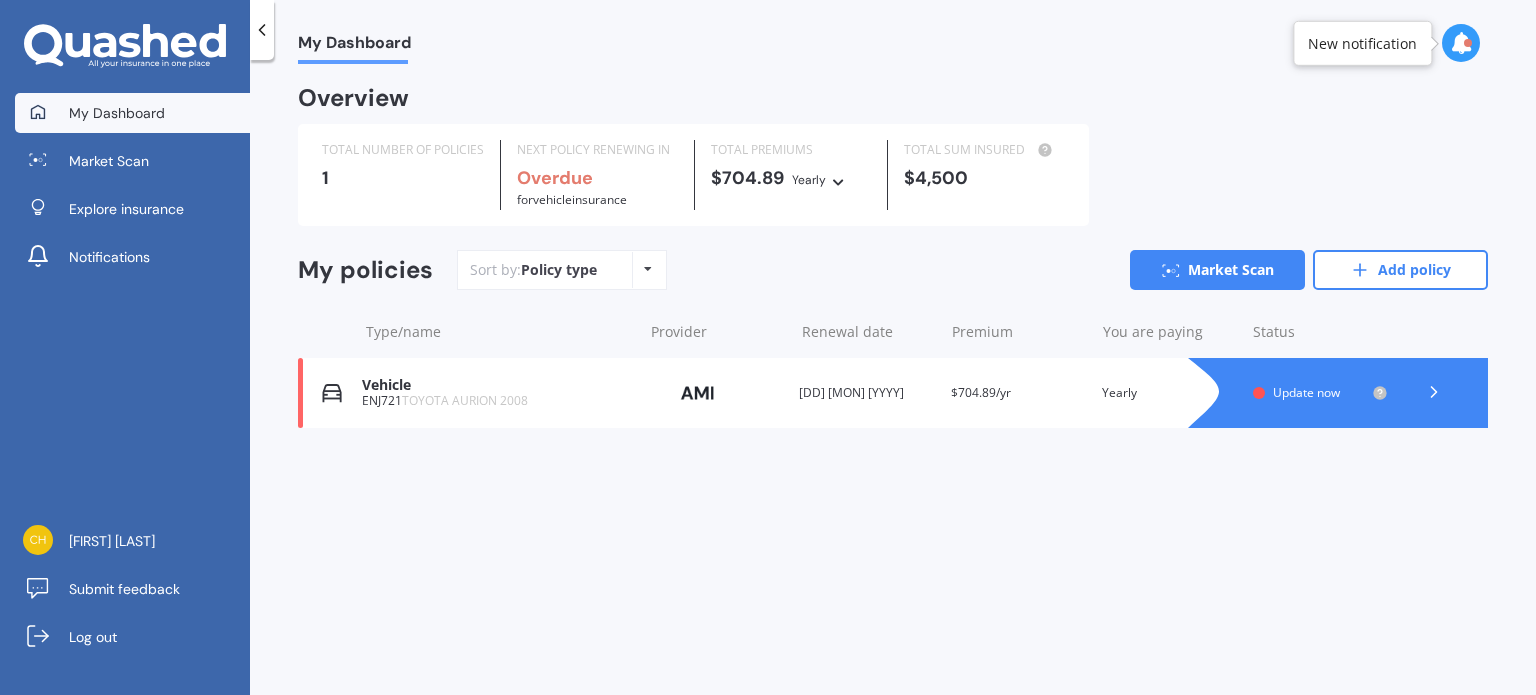 click at bounding box center (1433, 392) 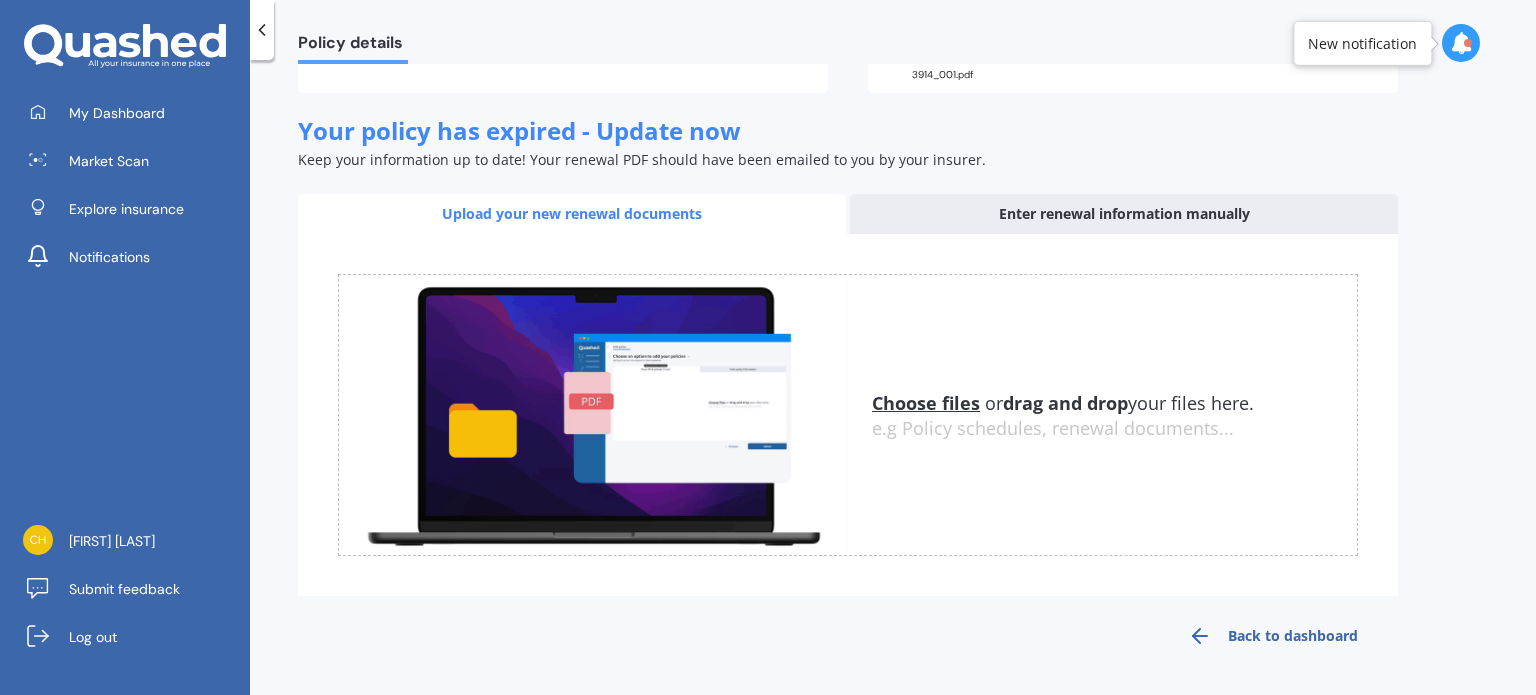 scroll, scrollTop: 0, scrollLeft: 0, axis: both 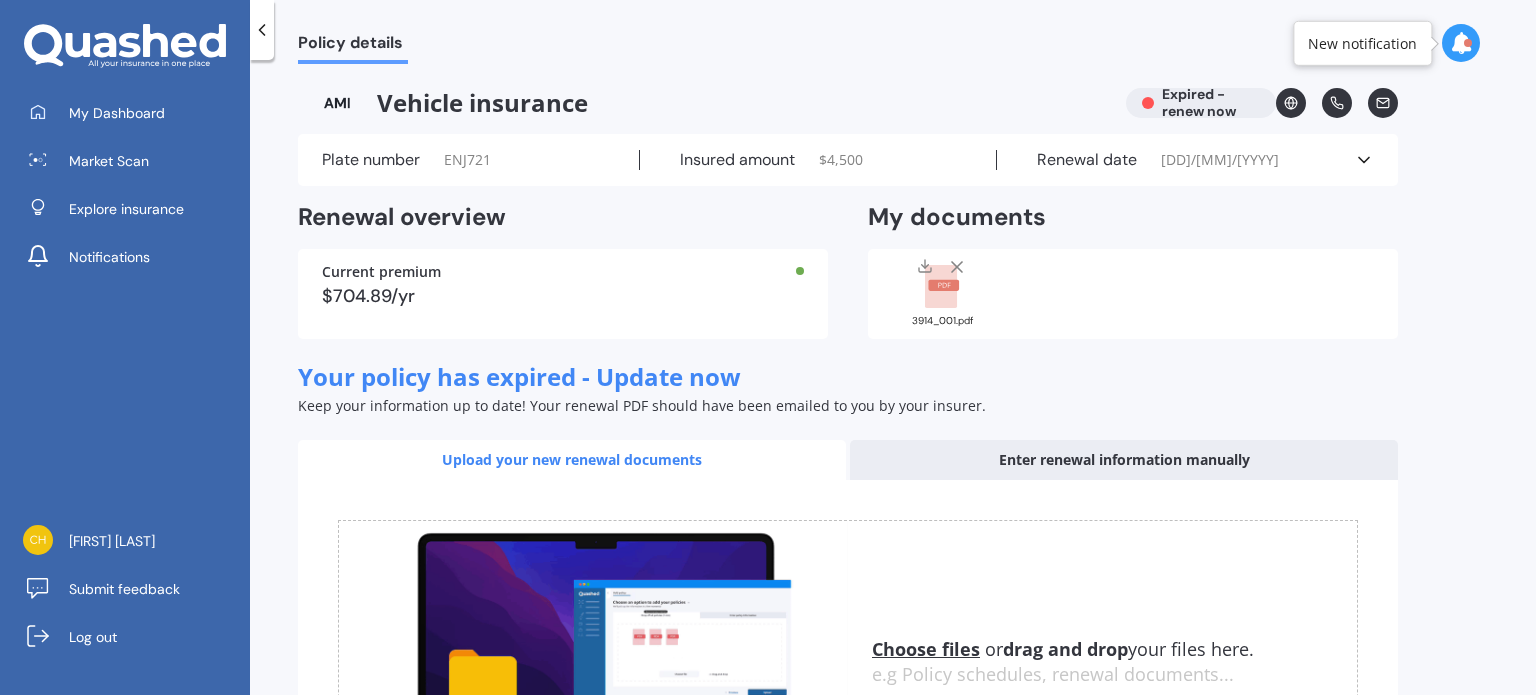 click at bounding box center (1364, 160) 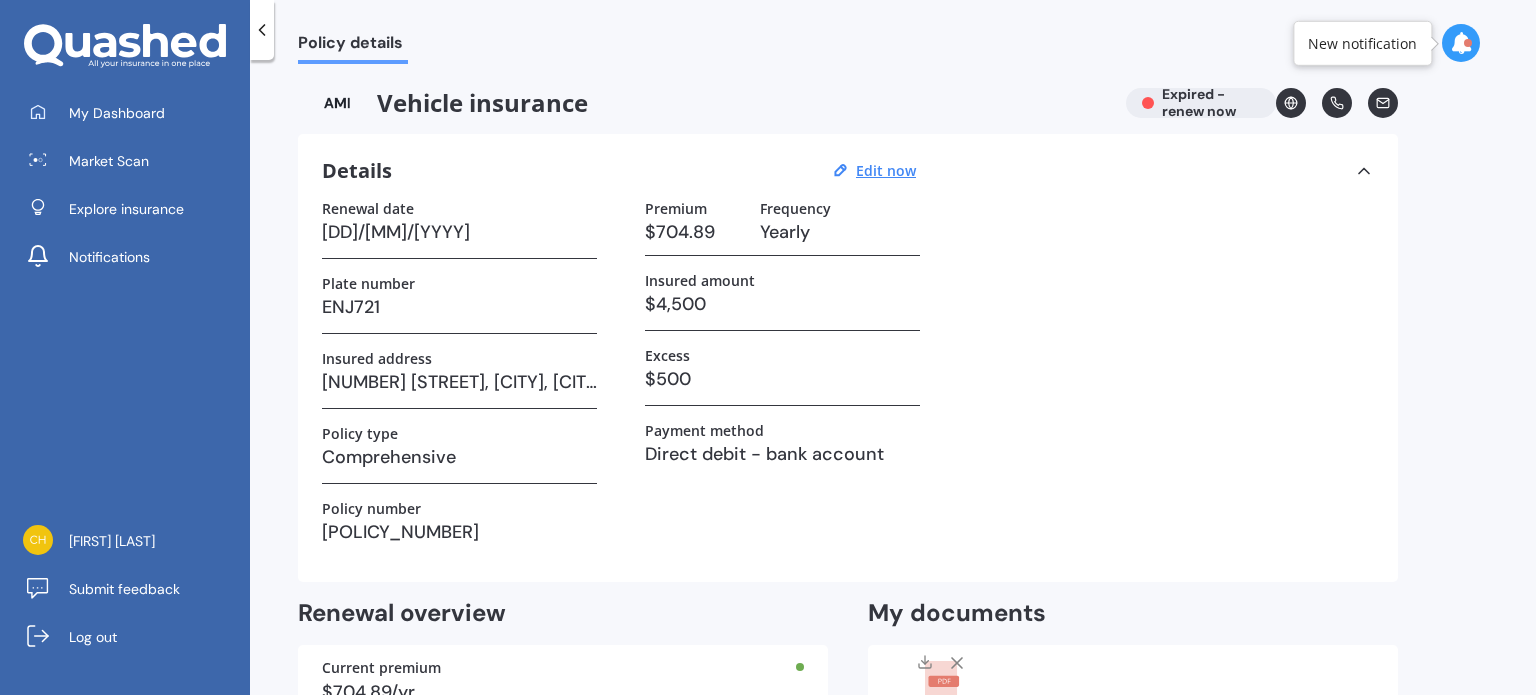 click at bounding box center [1364, 171] 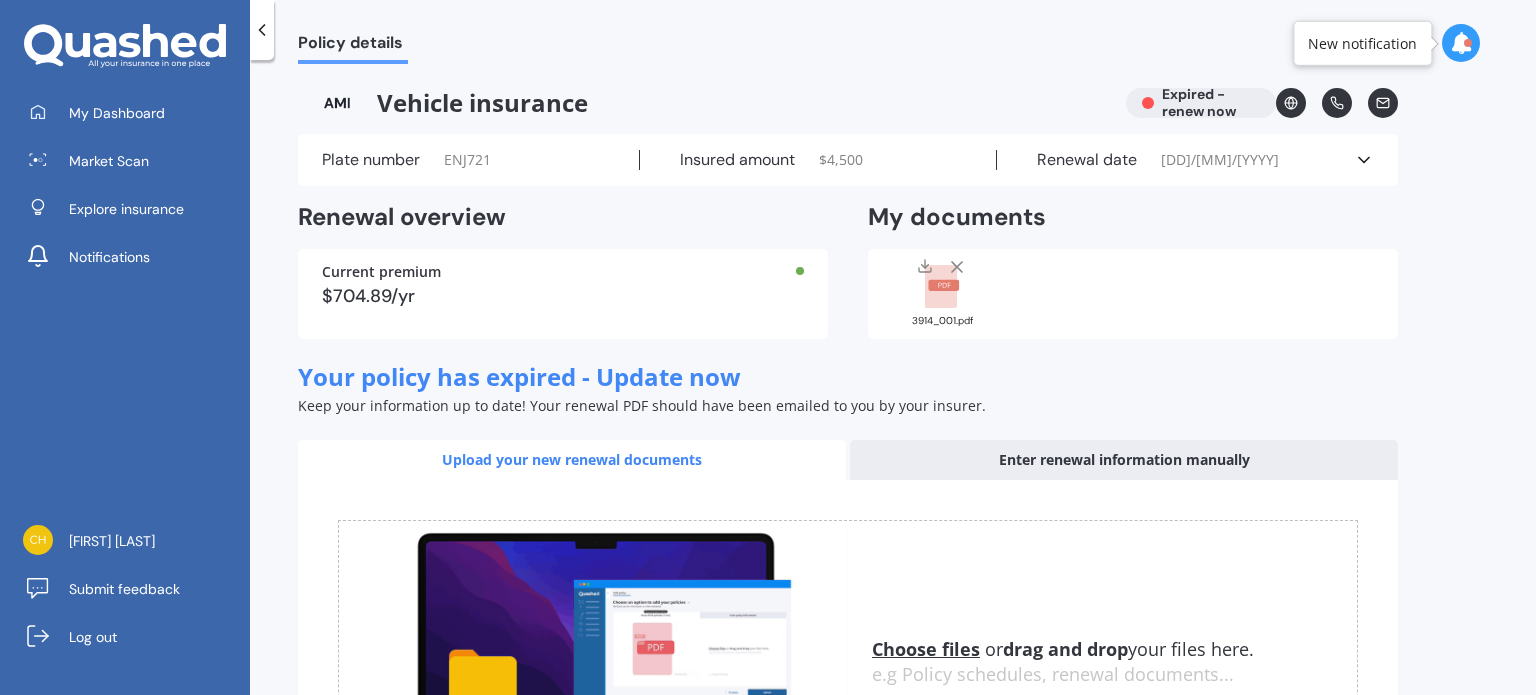 click at bounding box center (155, 40) 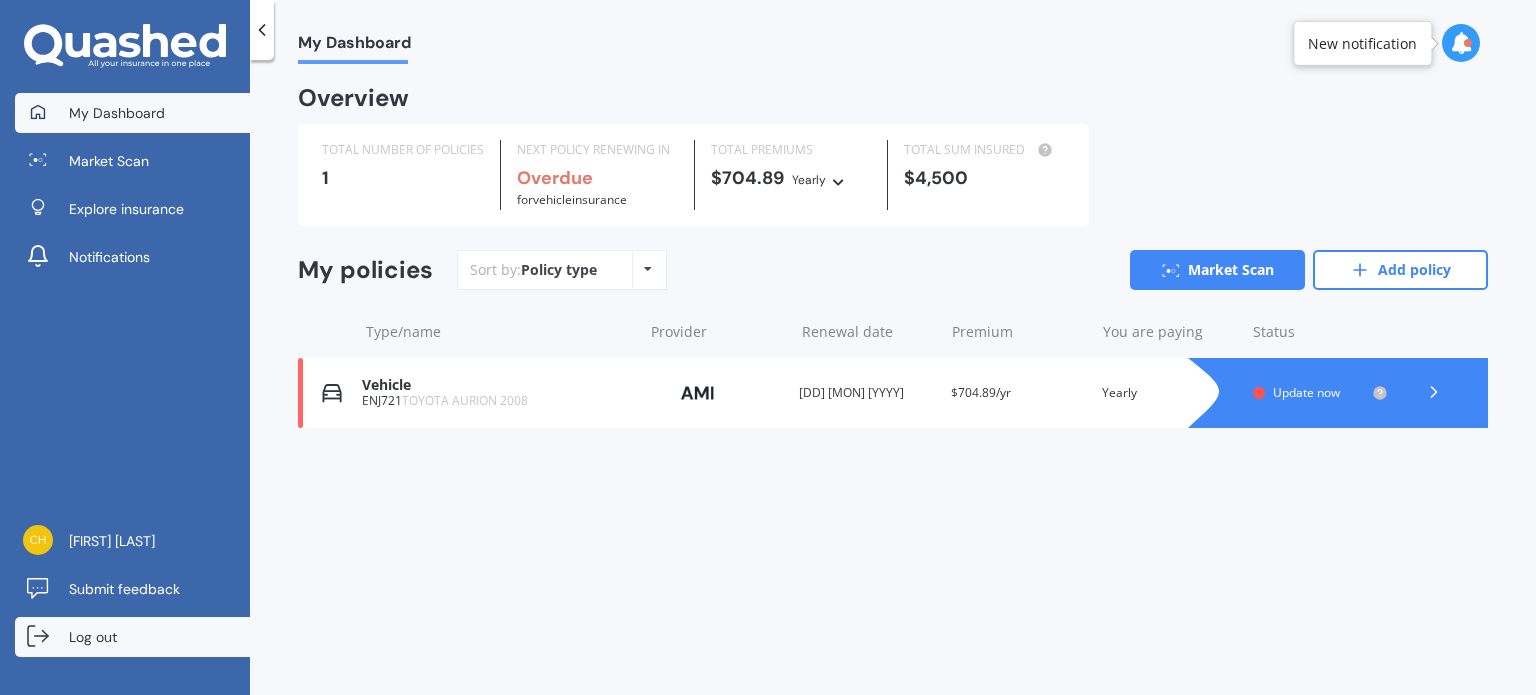 click on "Log out" at bounding box center (132, 637) 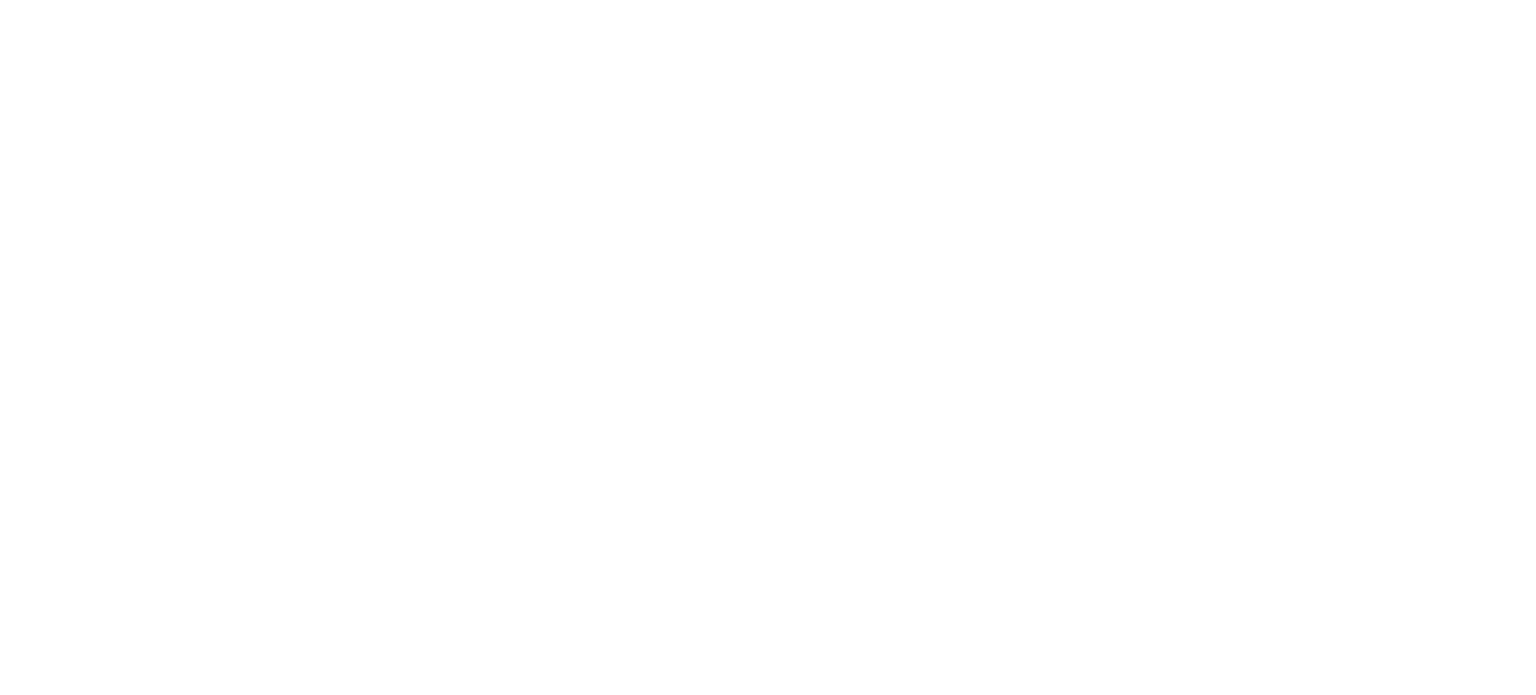 scroll, scrollTop: 0, scrollLeft: 0, axis: both 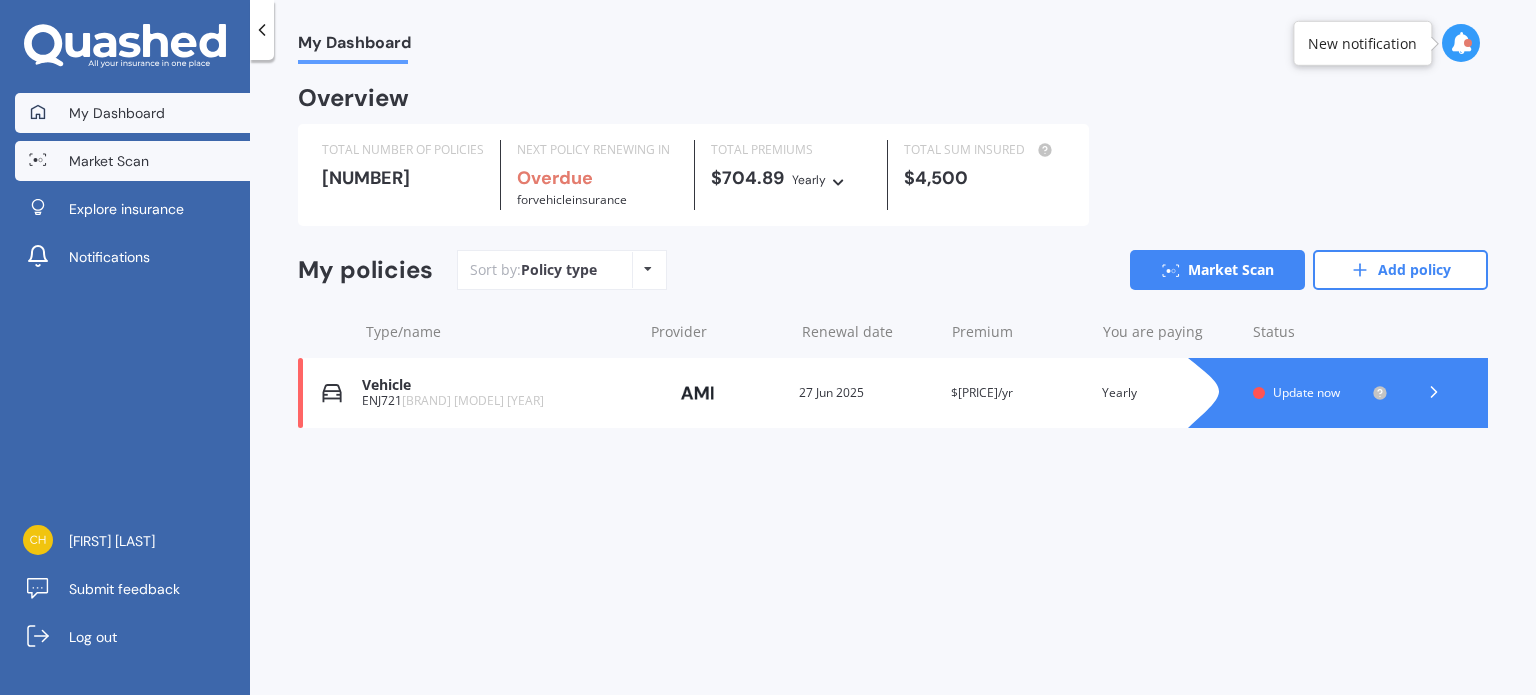 click on "Market Scan" at bounding box center [109, 161] 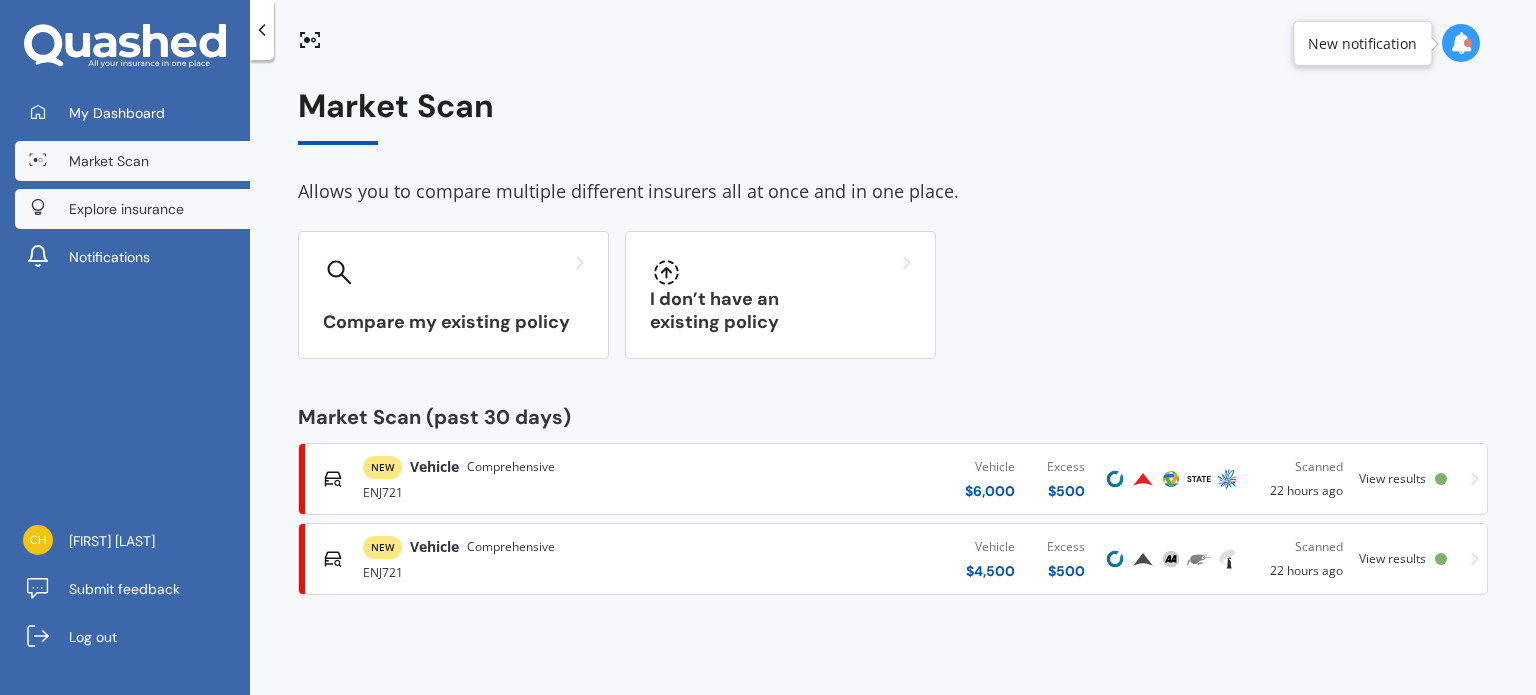 click on "Explore insurance" at bounding box center (132, 209) 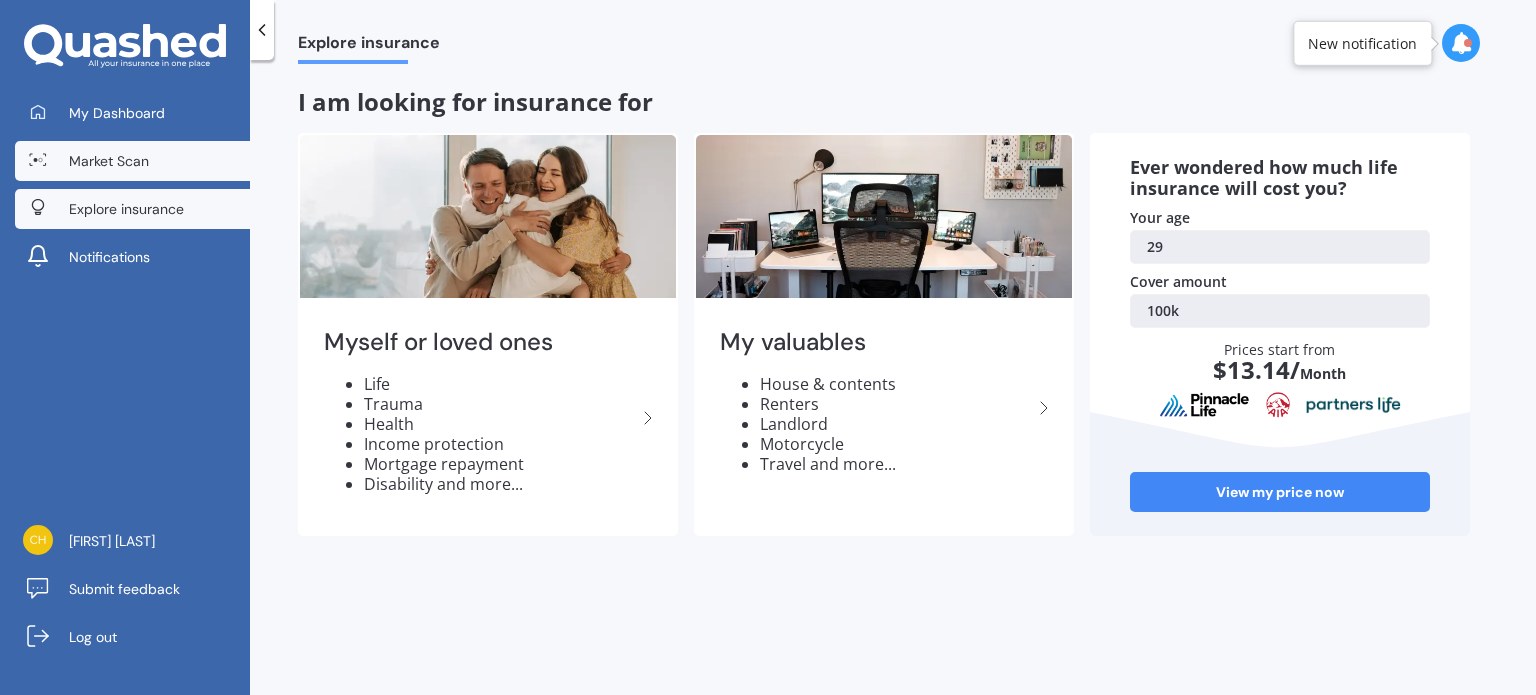 click on "Market Scan" at bounding box center (132, 161) 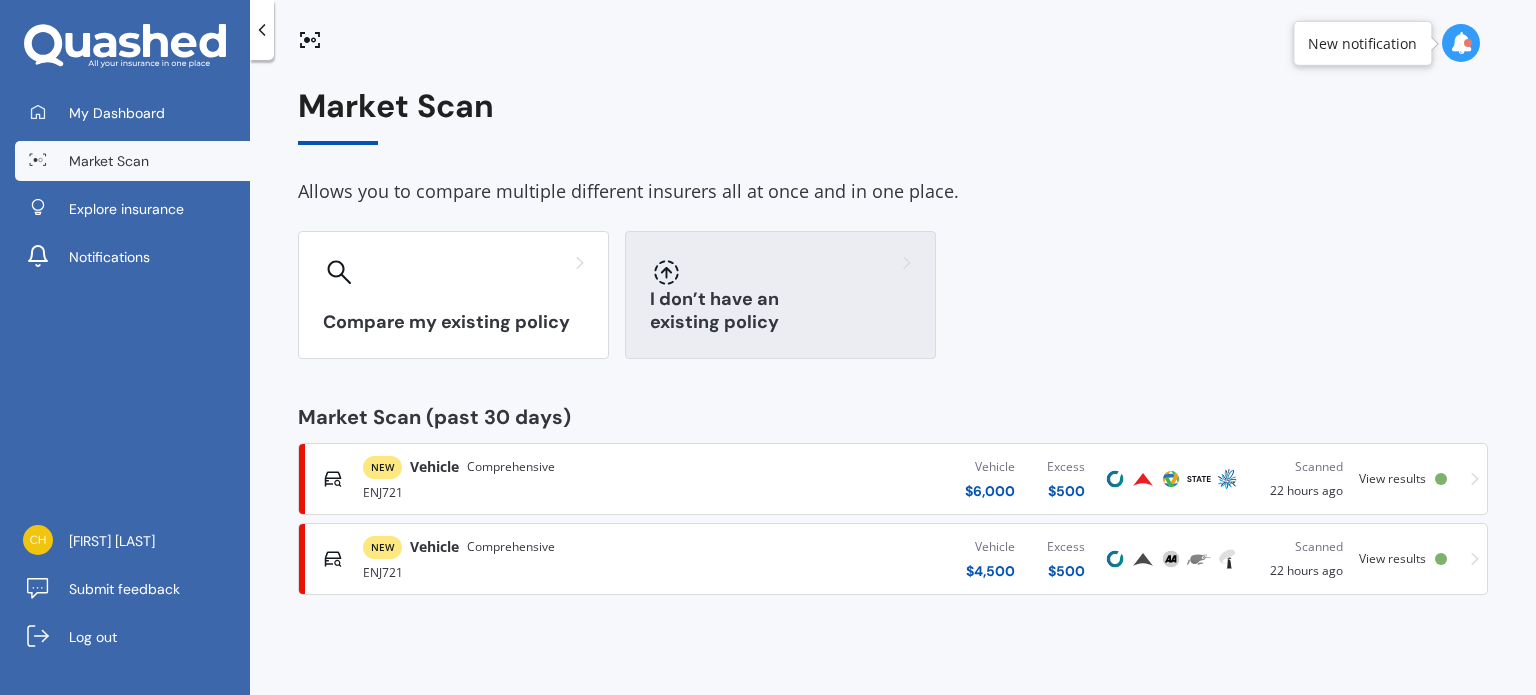 click at bounding box center (453, 272) 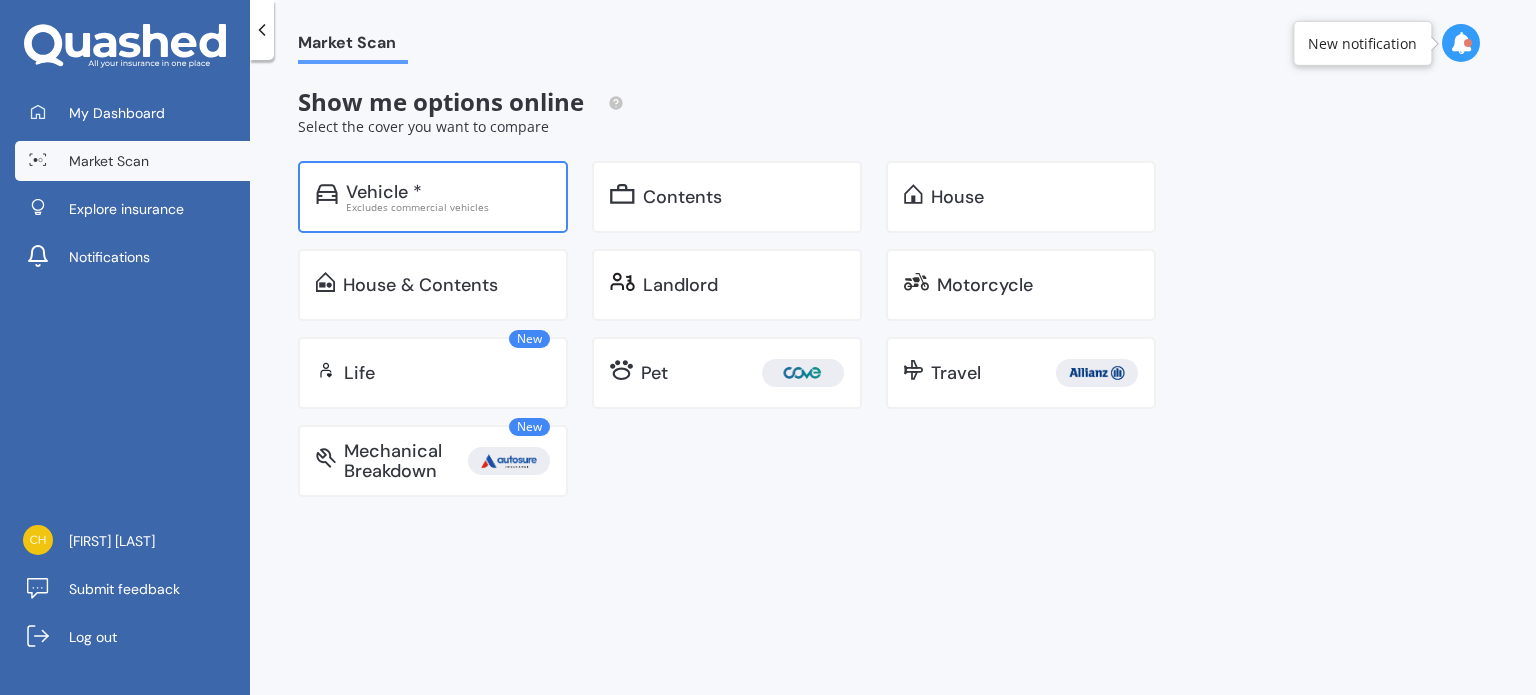 click on "Vehicle *" at bounding box center (448, 192) 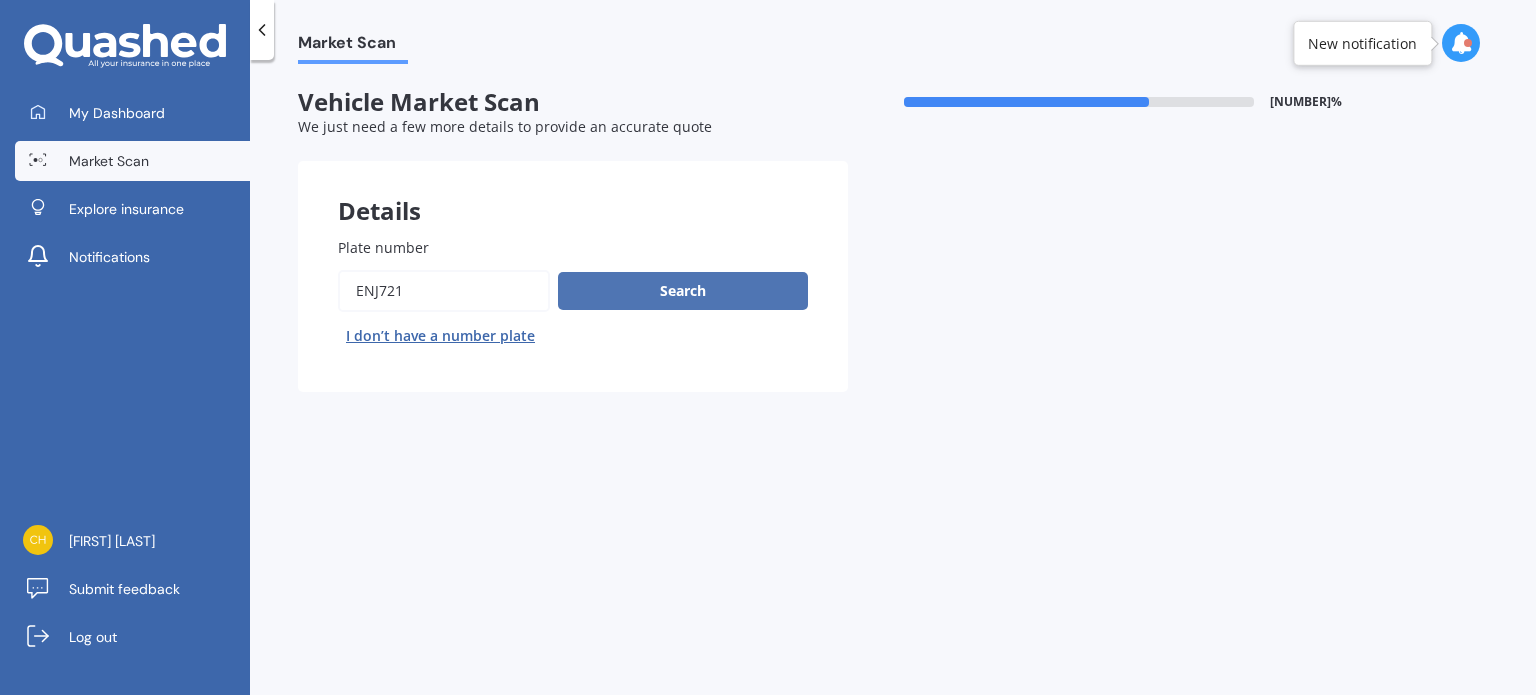 click on "Search" at bounding box center (683, 291) 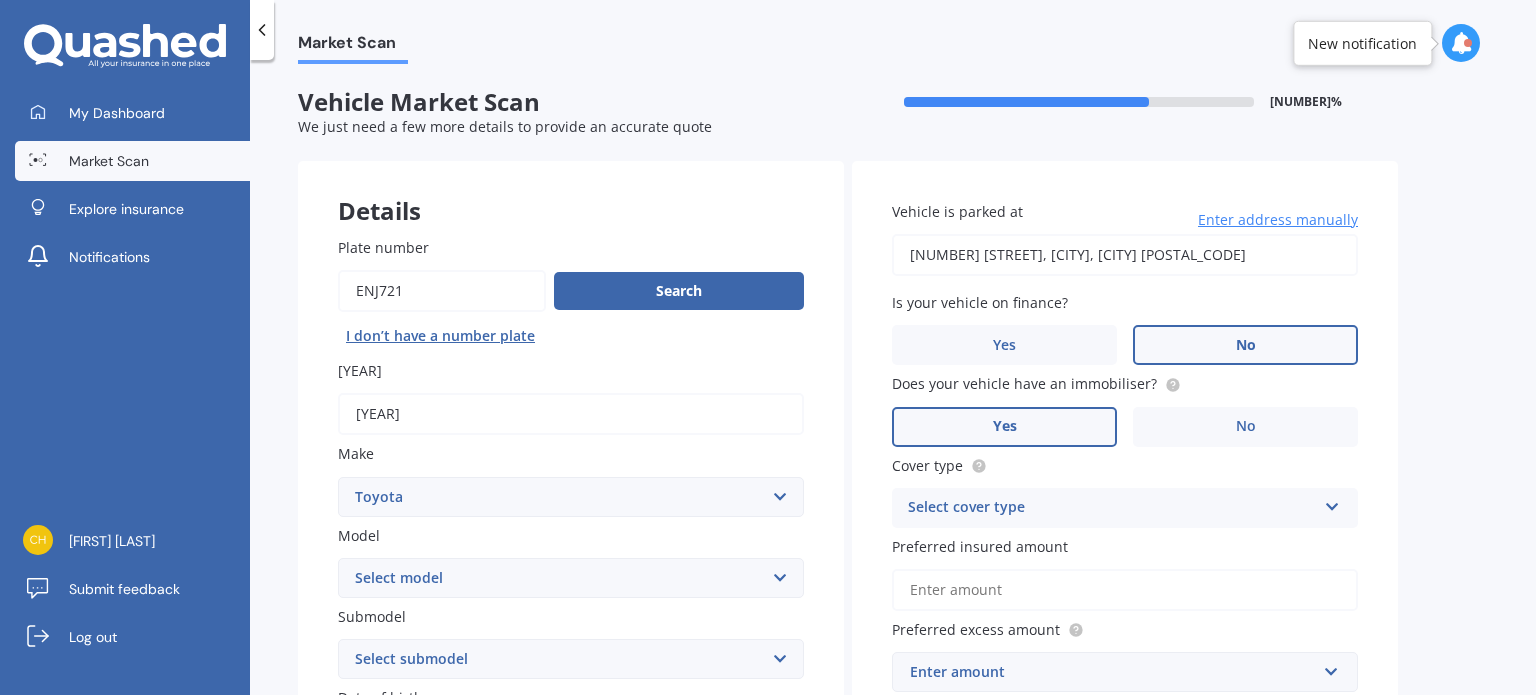 scroll, scrollTop: 159, scrollLeft: 0, axis: vertical 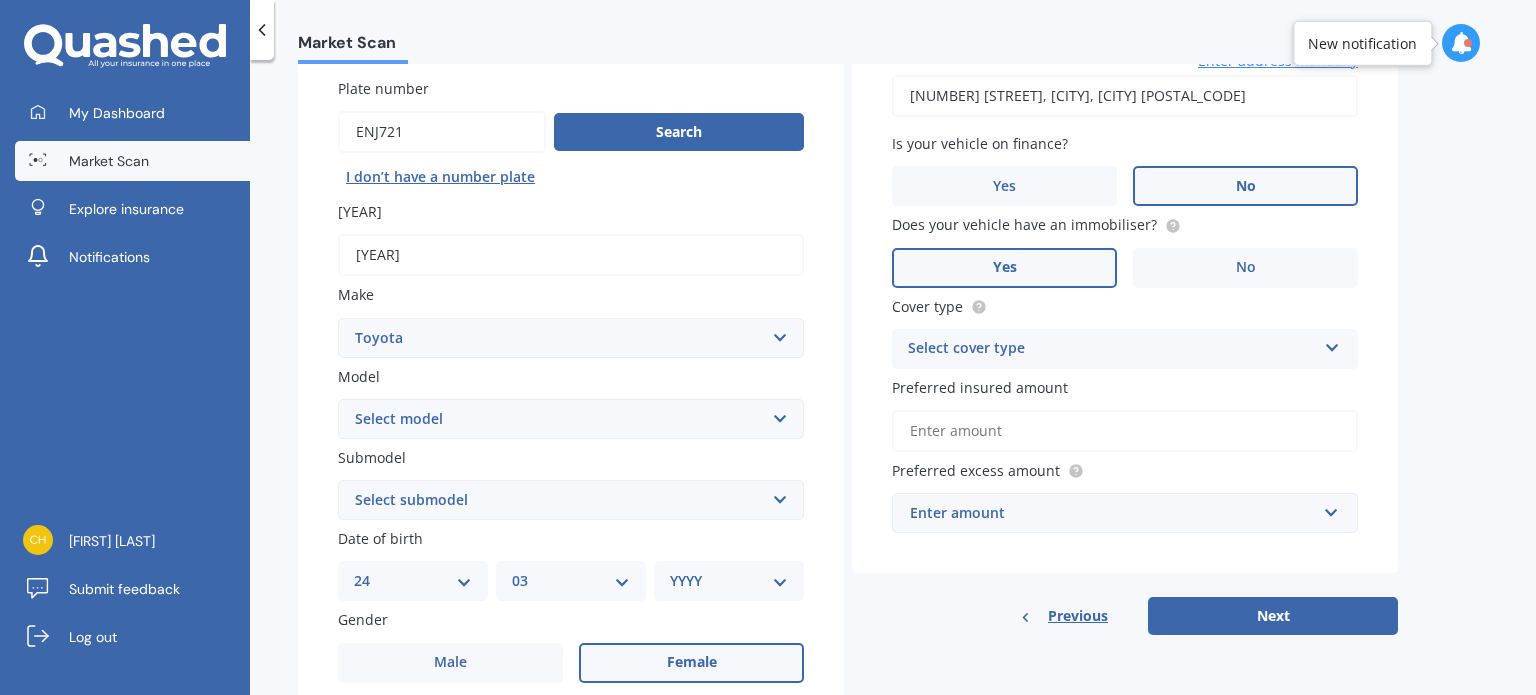 click on "Select submodel AT-X V6 3.5 Sedan Grande V6 3.5 Sedan Sportivo SX6 V6 3.5 Sedan Touring V6 3.5 Sedan" at bounding box center (571, 500) 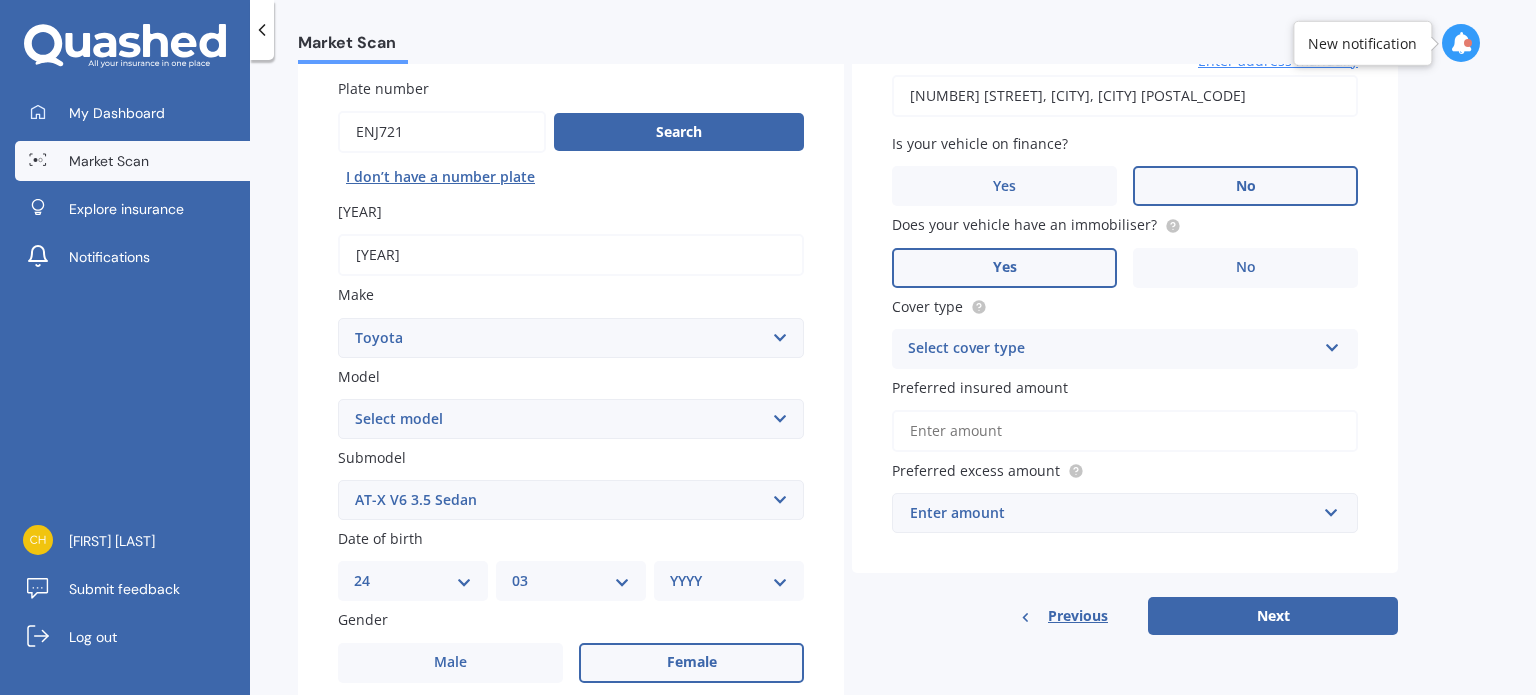 click on "Select submodel AT-X V6 3.5 Sedan Grande V6 3.5 Sedan Sportivo SX6 V6 3.5 Sedan Touring V6 3.5 Sedan" at bounding box center (571, 500) 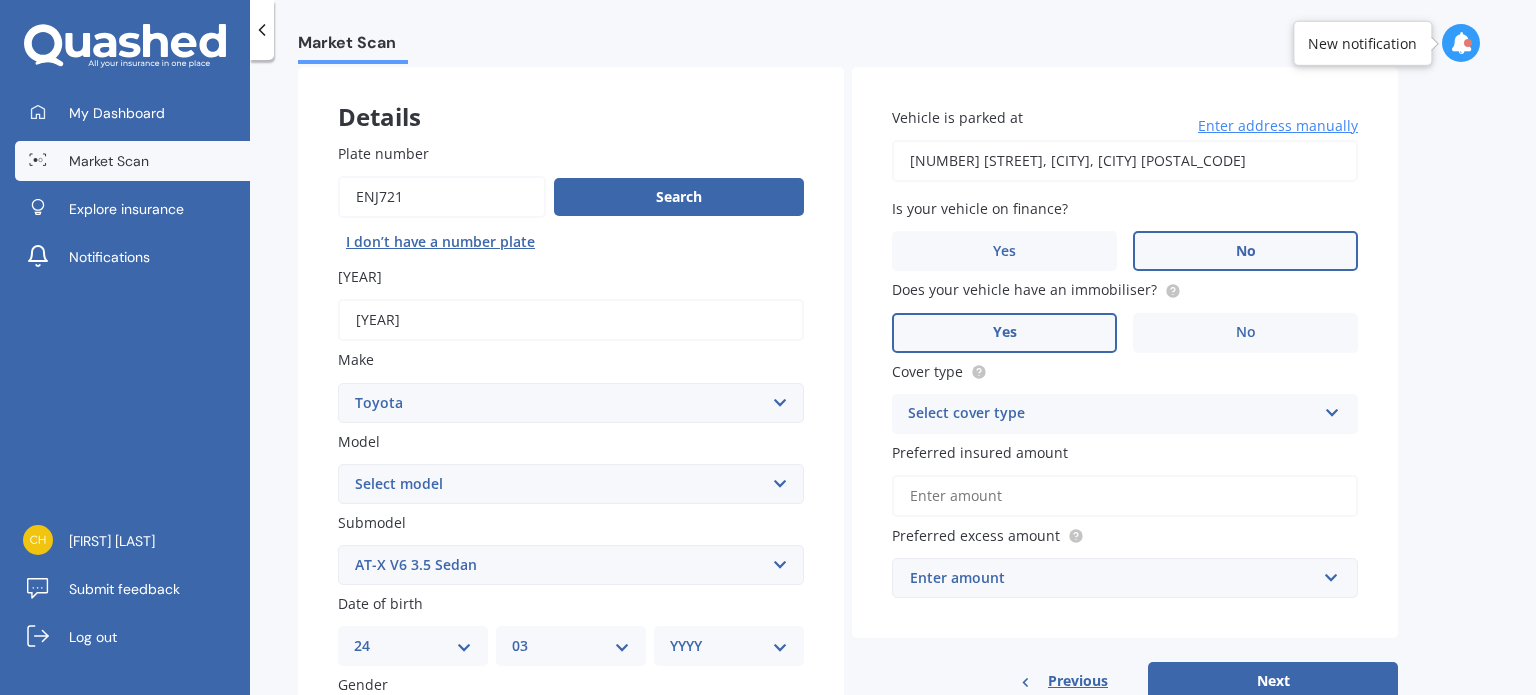 scroll, scrollTop: 92, scrollLeft: 0, axis: vertical 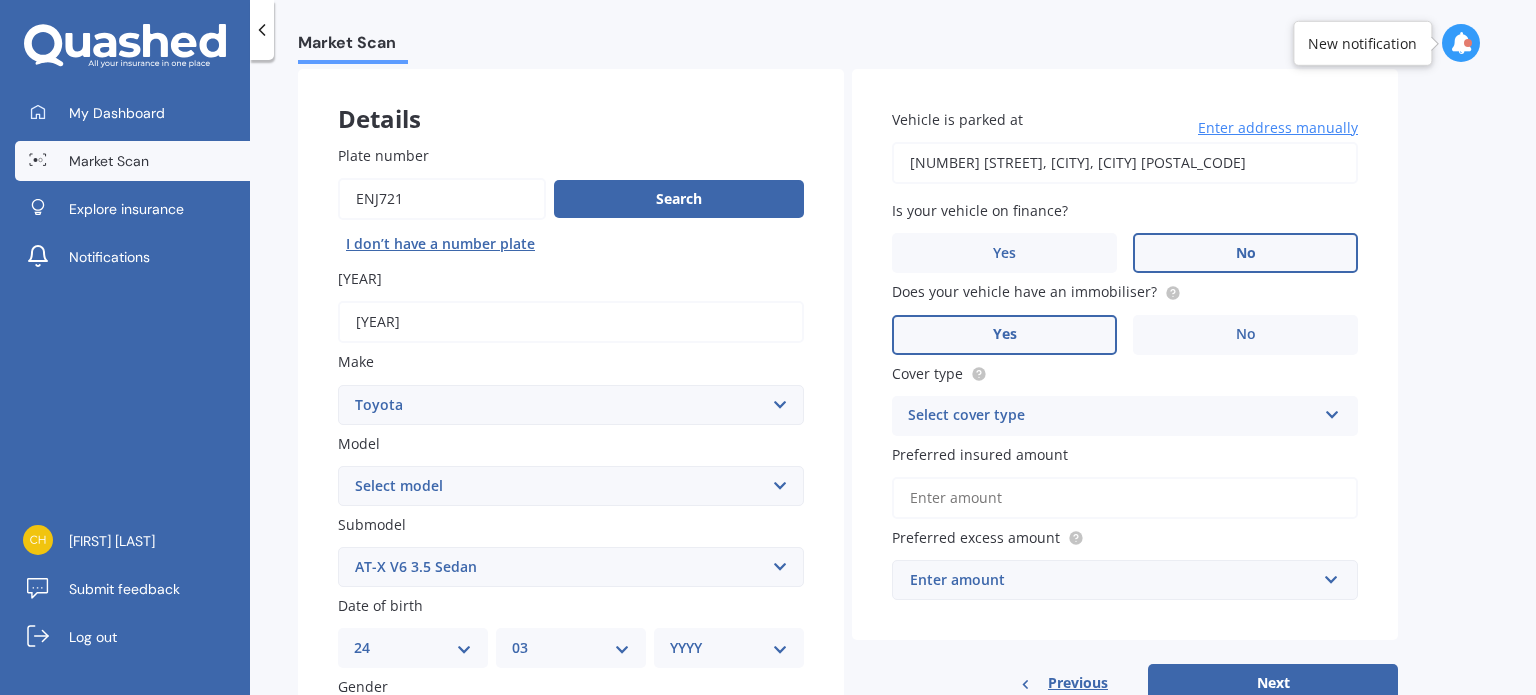 click on "Select cover type" at bounding box center (1112, 416) 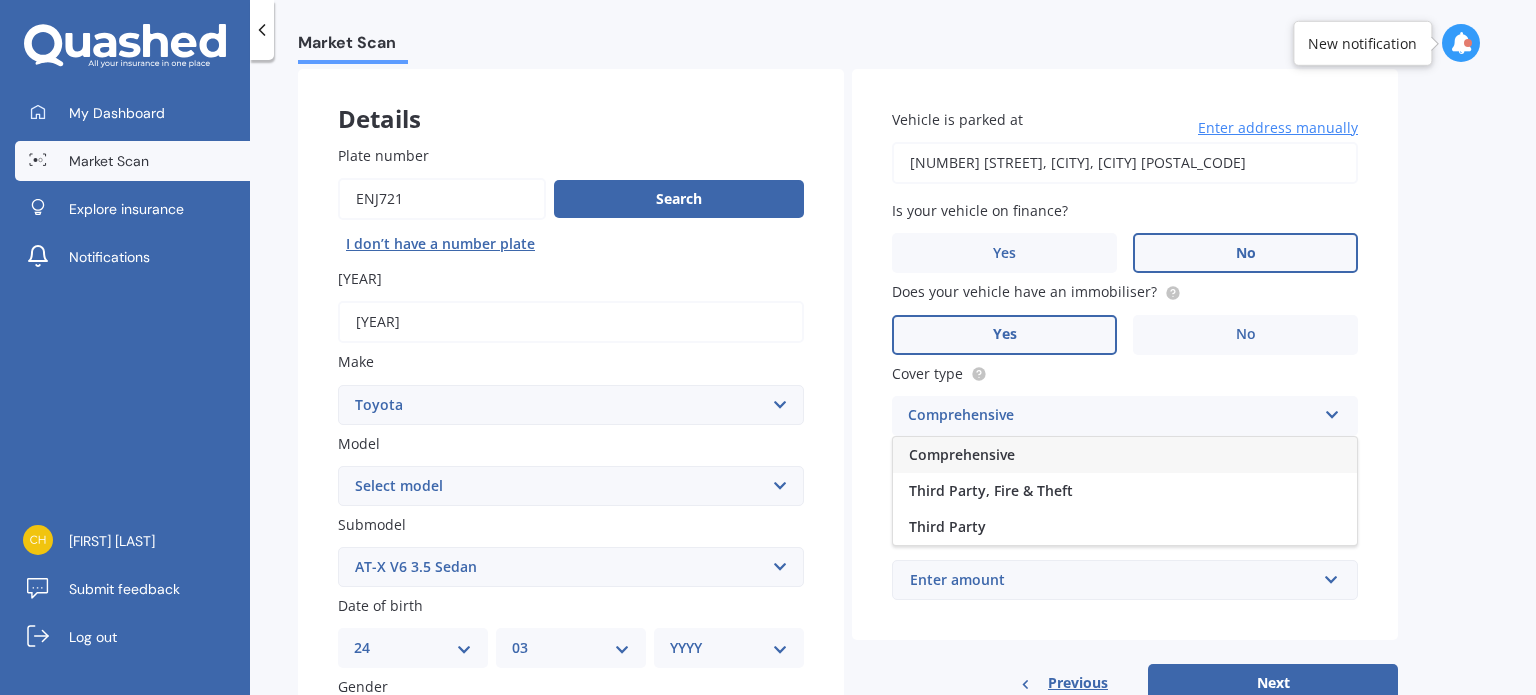 click on "Comprehensive" at bounding box center [1125, 455] 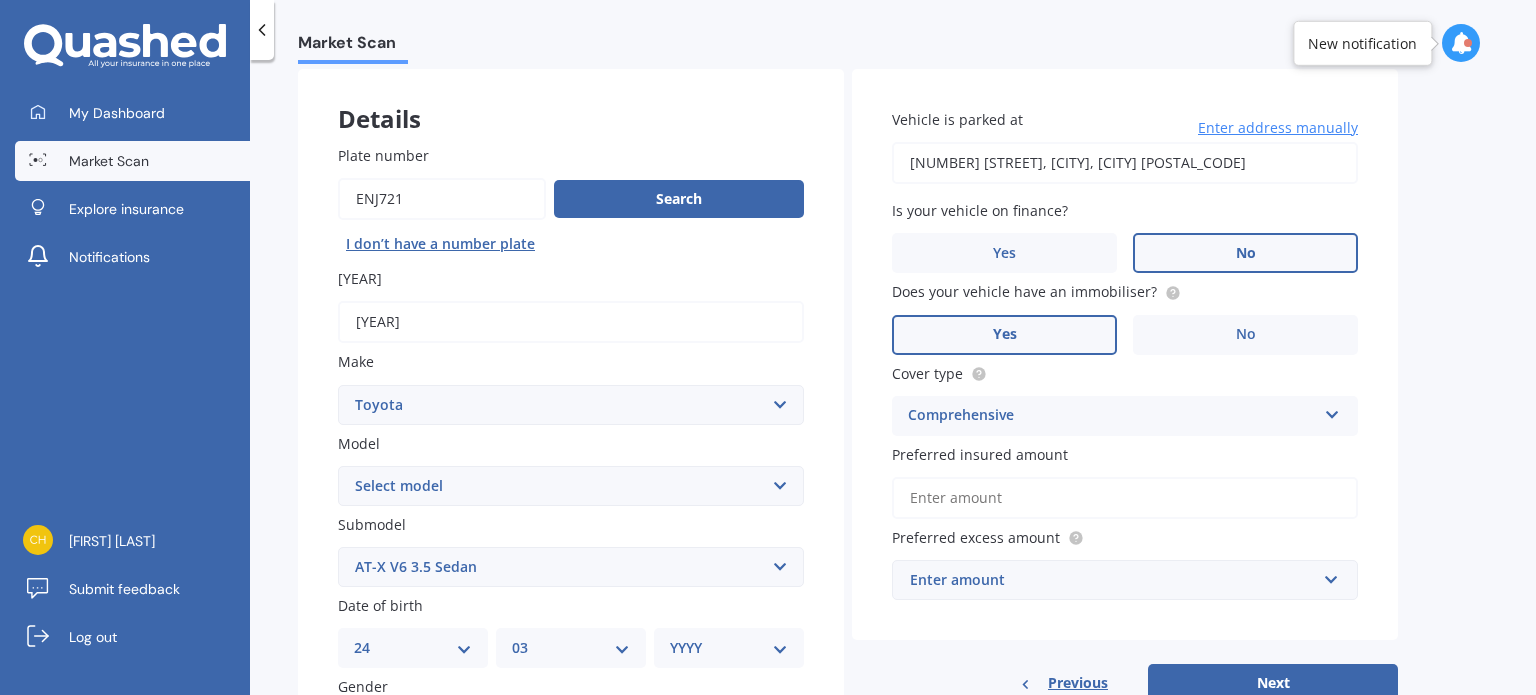 click on "Preferred insured amount" at bounding box center (1125, 498) 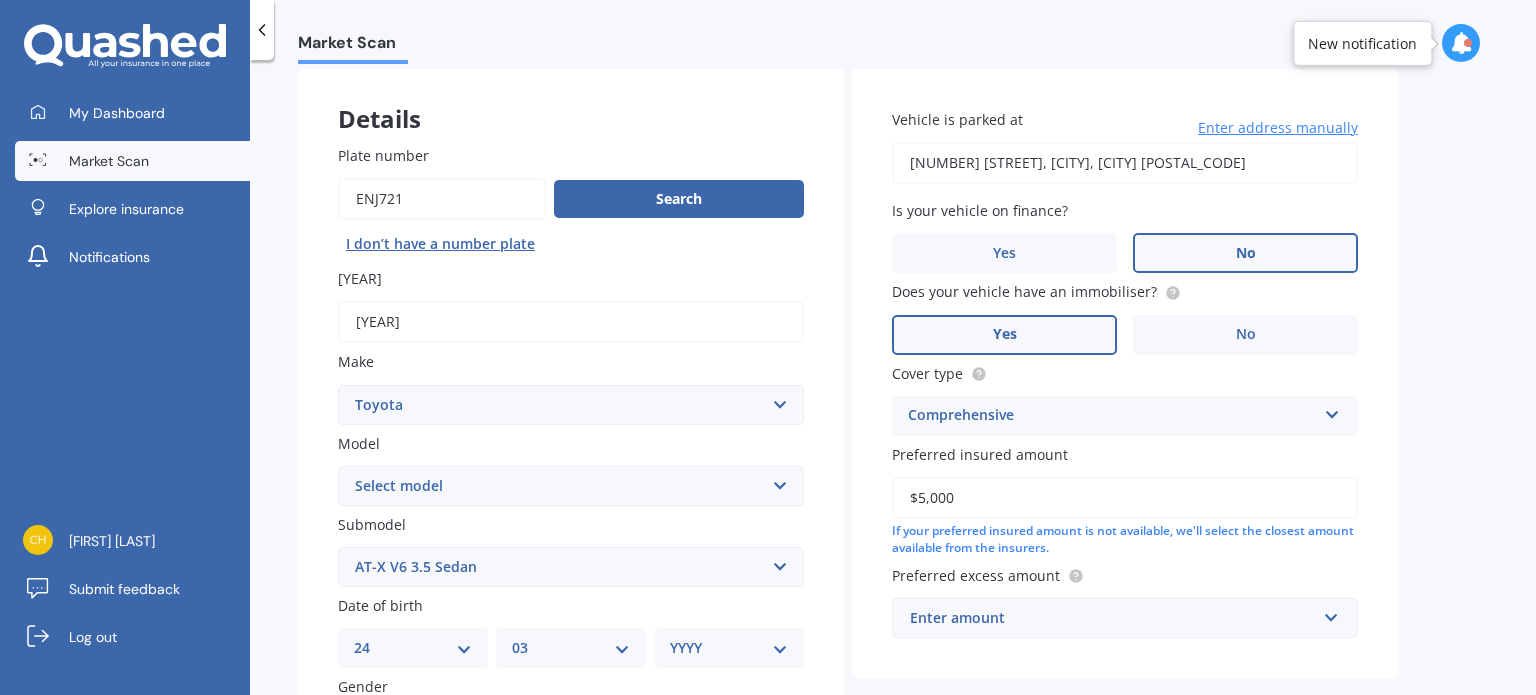 type on "$5,000" 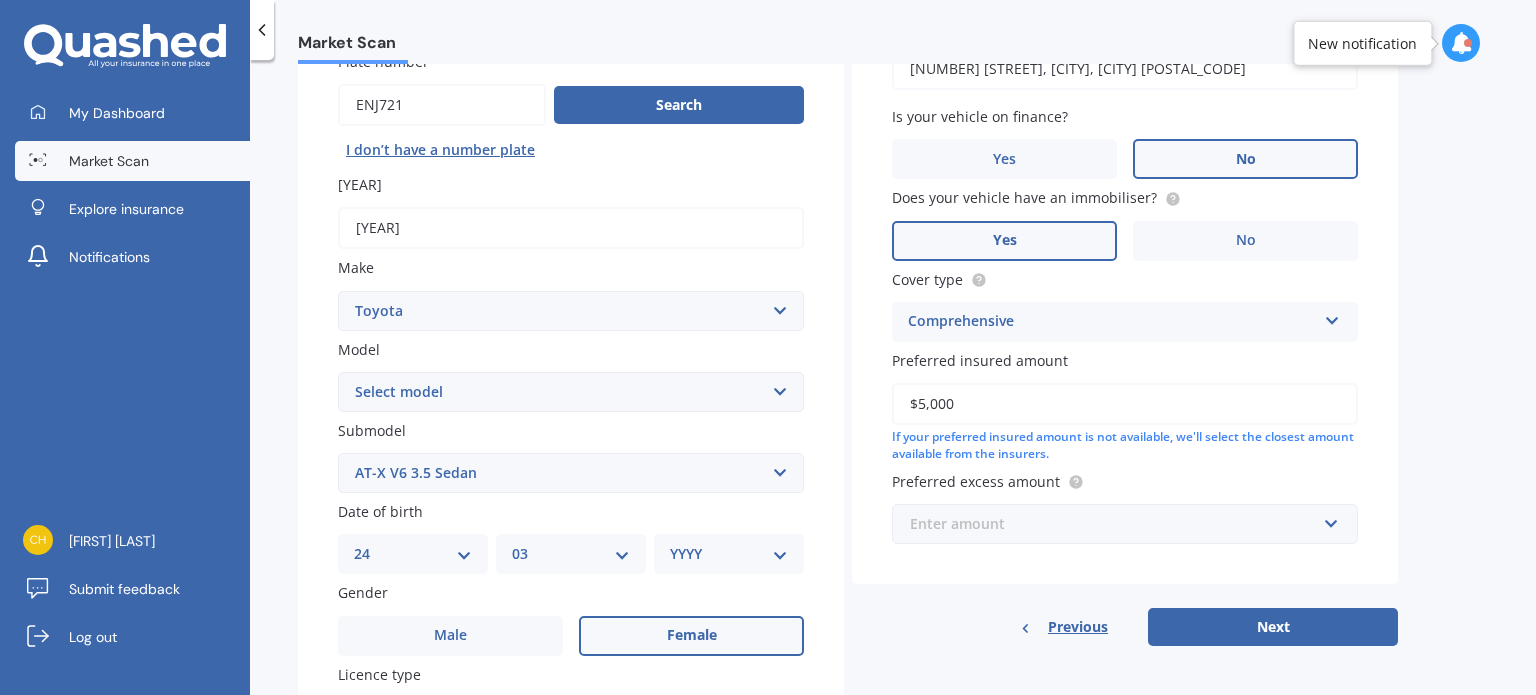 click at bounding box center [1118, 524] 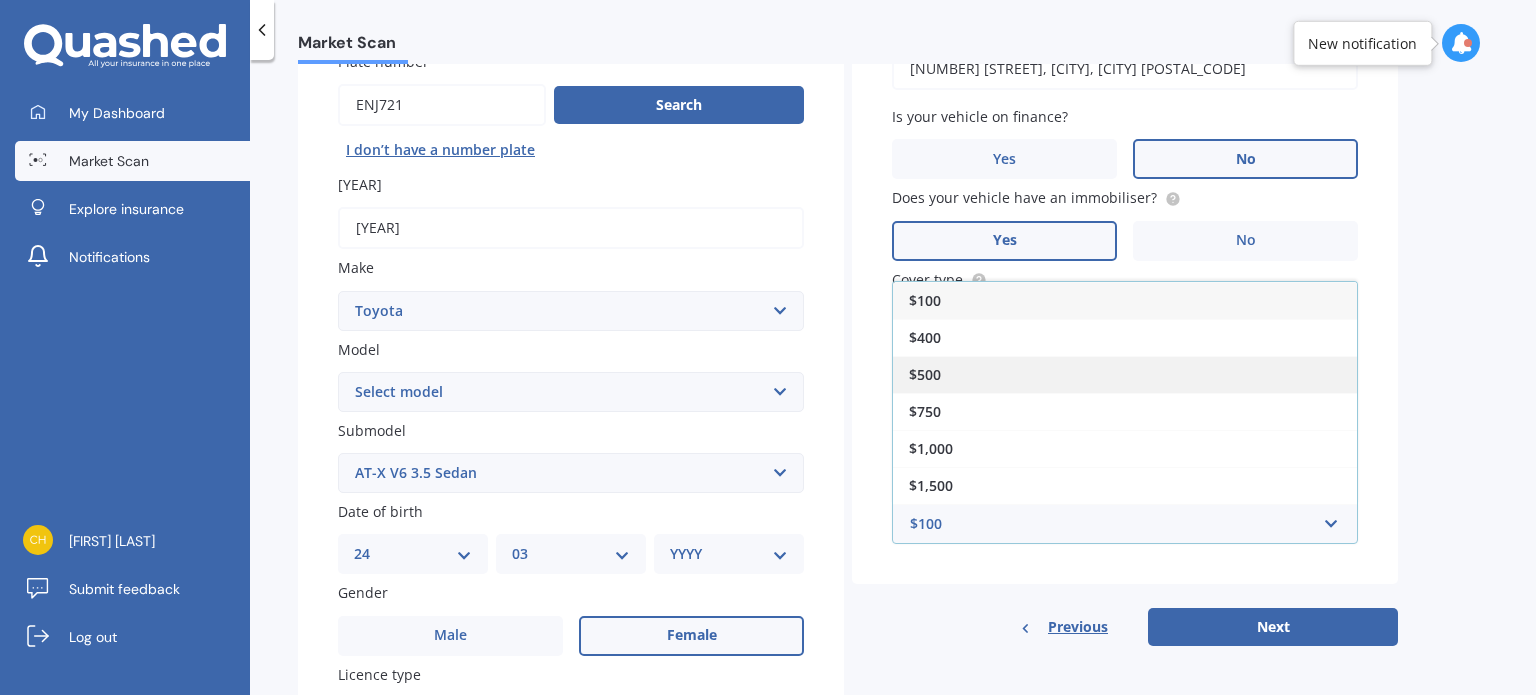 click on "$500" at bounding box center (1125, 374) 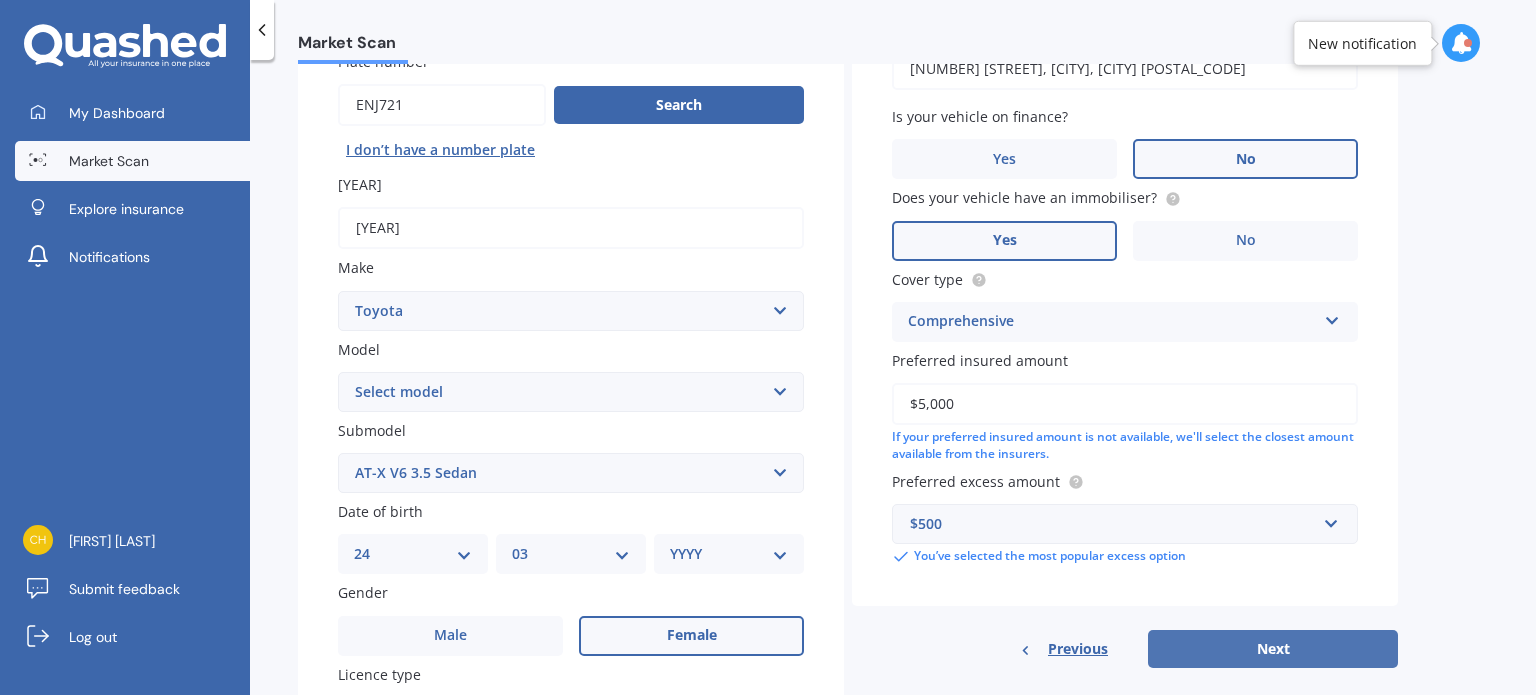 click on "Next" at bounding box center (1273, 649) 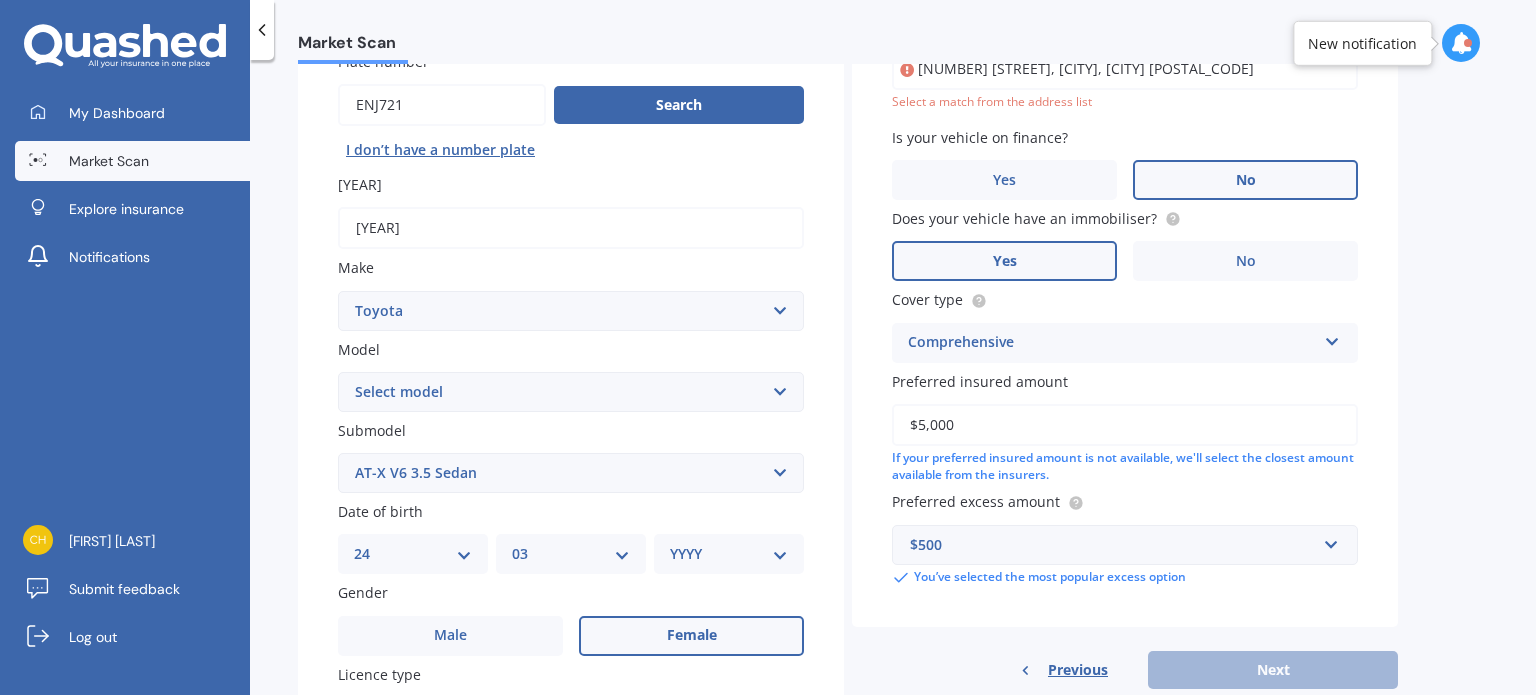 scroll, scrollTop: 136, scrollLeft: 0, axis: vertical 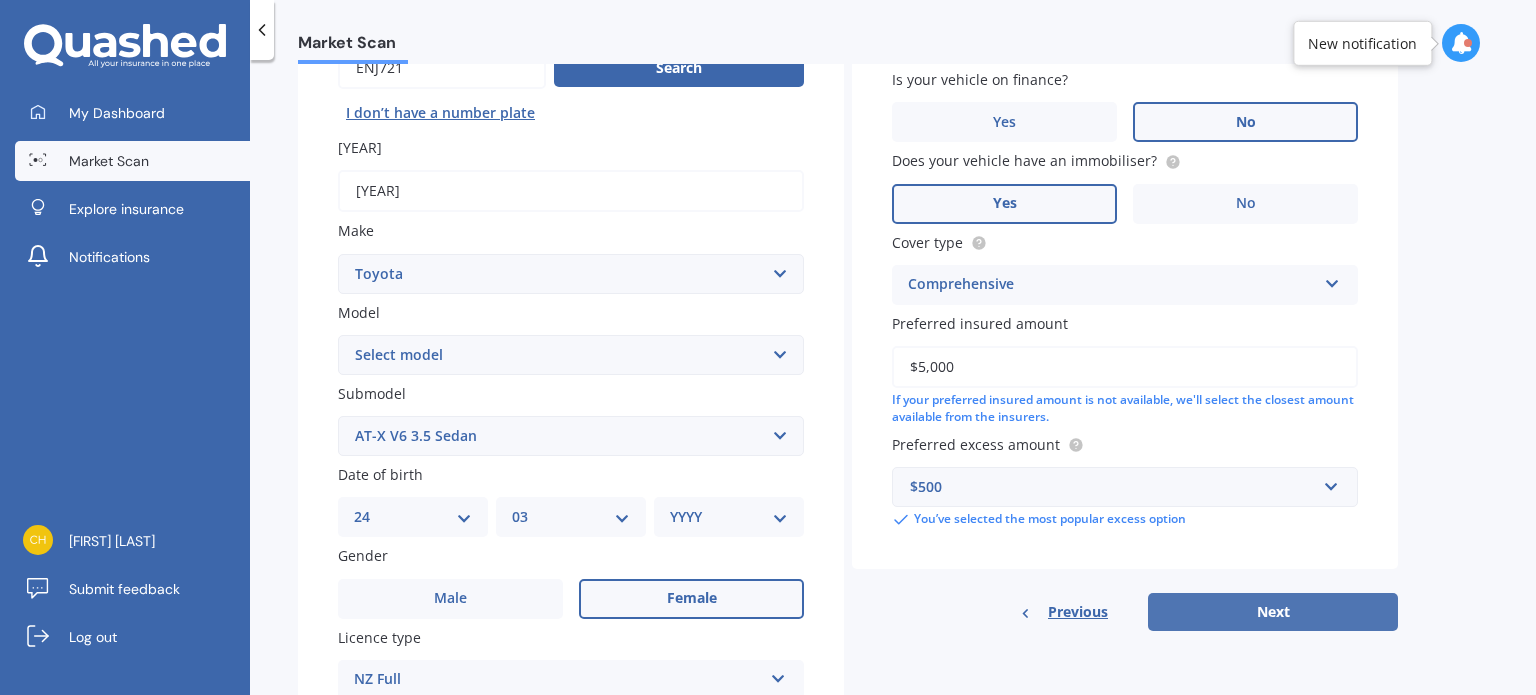 click on "Next" at bounding box center (1273, 612) 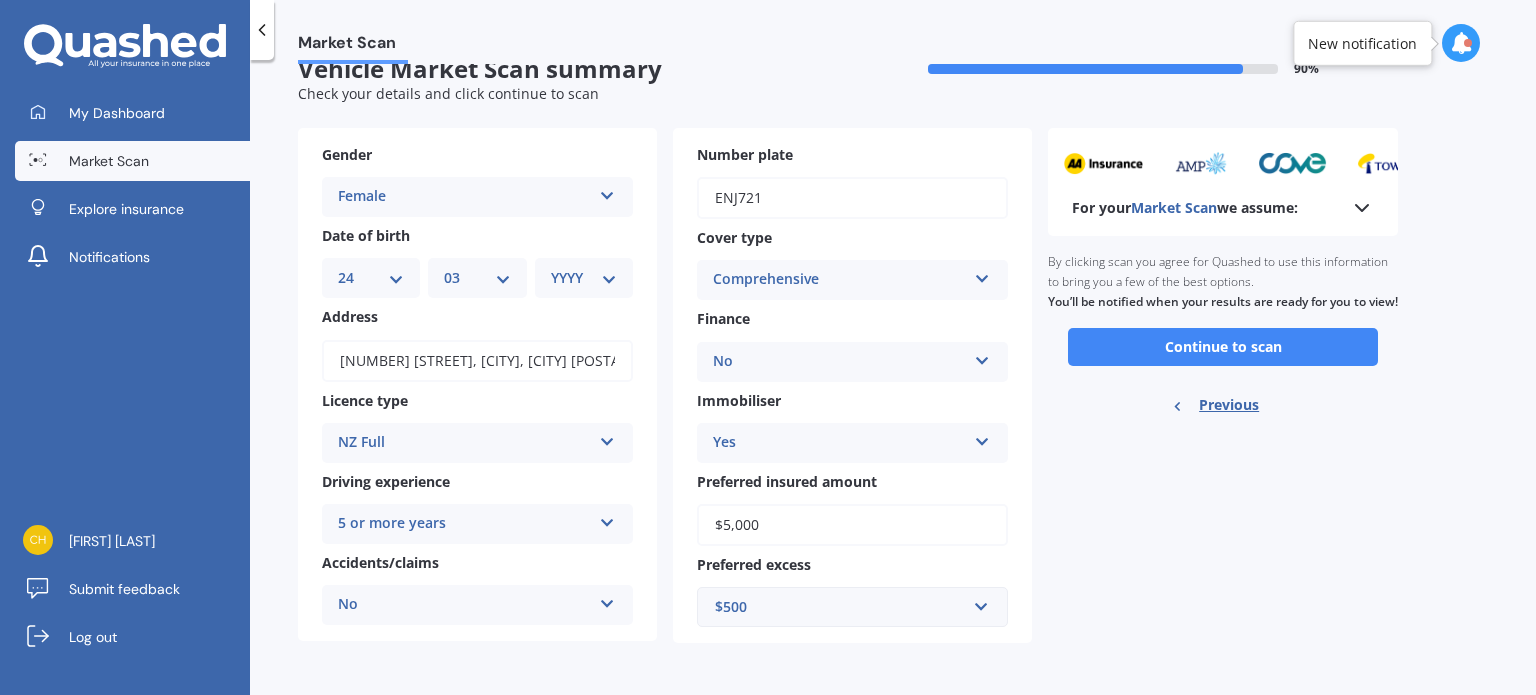 scroll, scrollTop: 0, scrollLeft: 0, axis: both 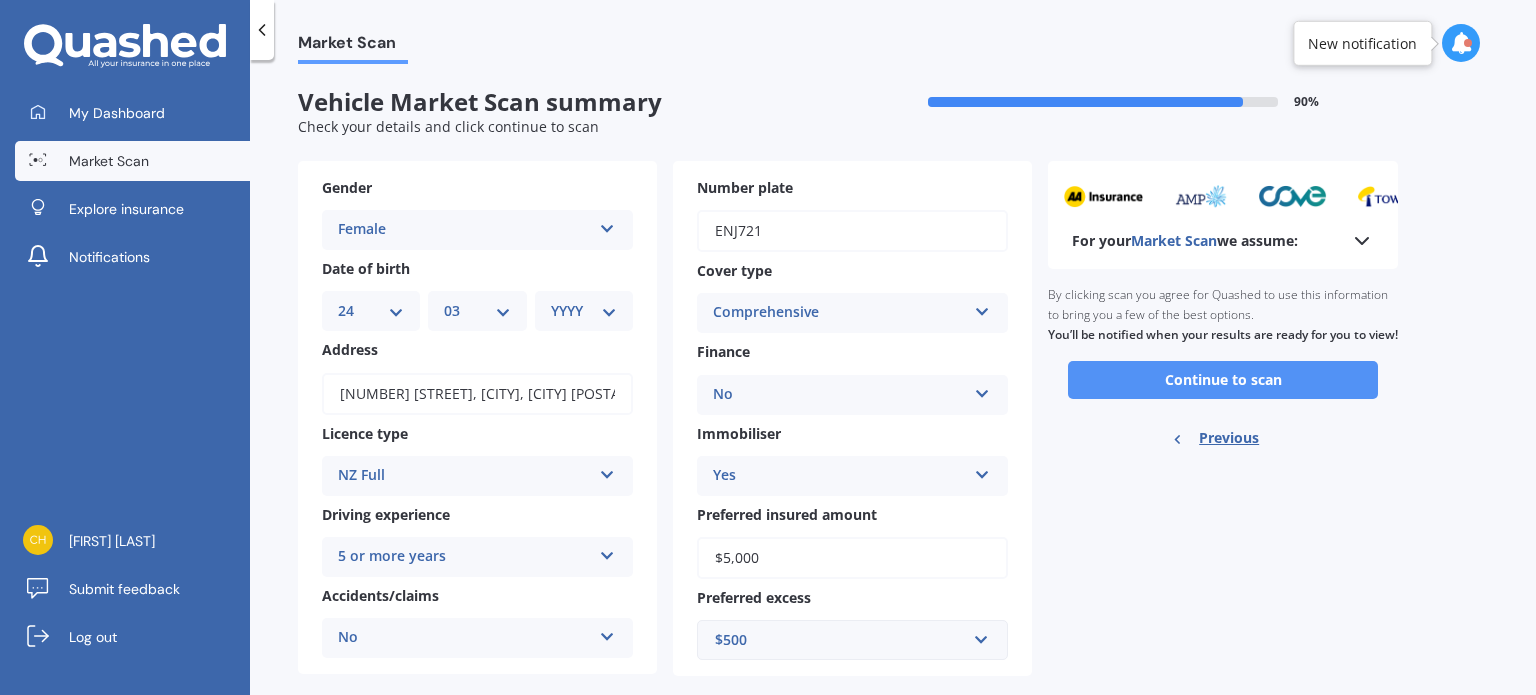 click on "Continue to scan" at bounding box center [1223, 380] 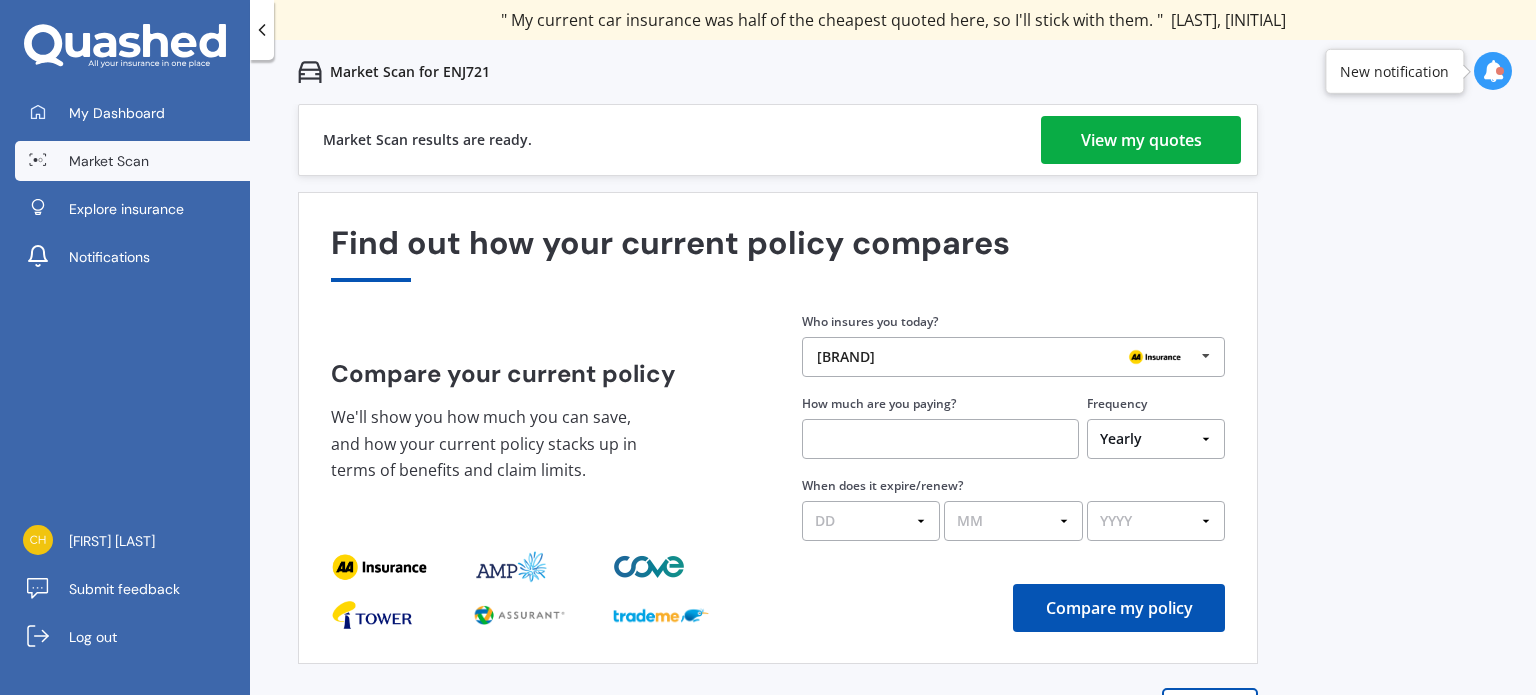 scroll, scrollTop: 28, scrollLeft: 0, axis: vertical 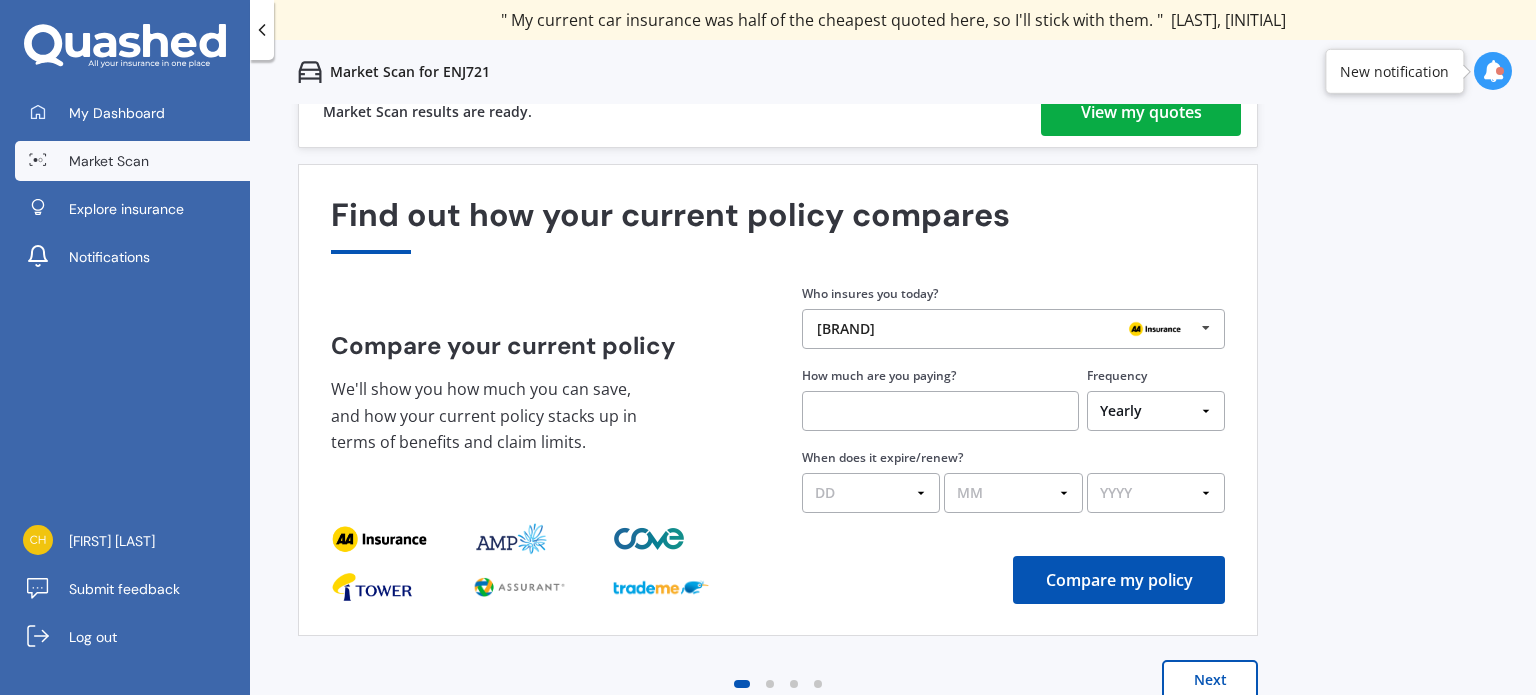 click on "Next" at bounding box center [1210, 680] 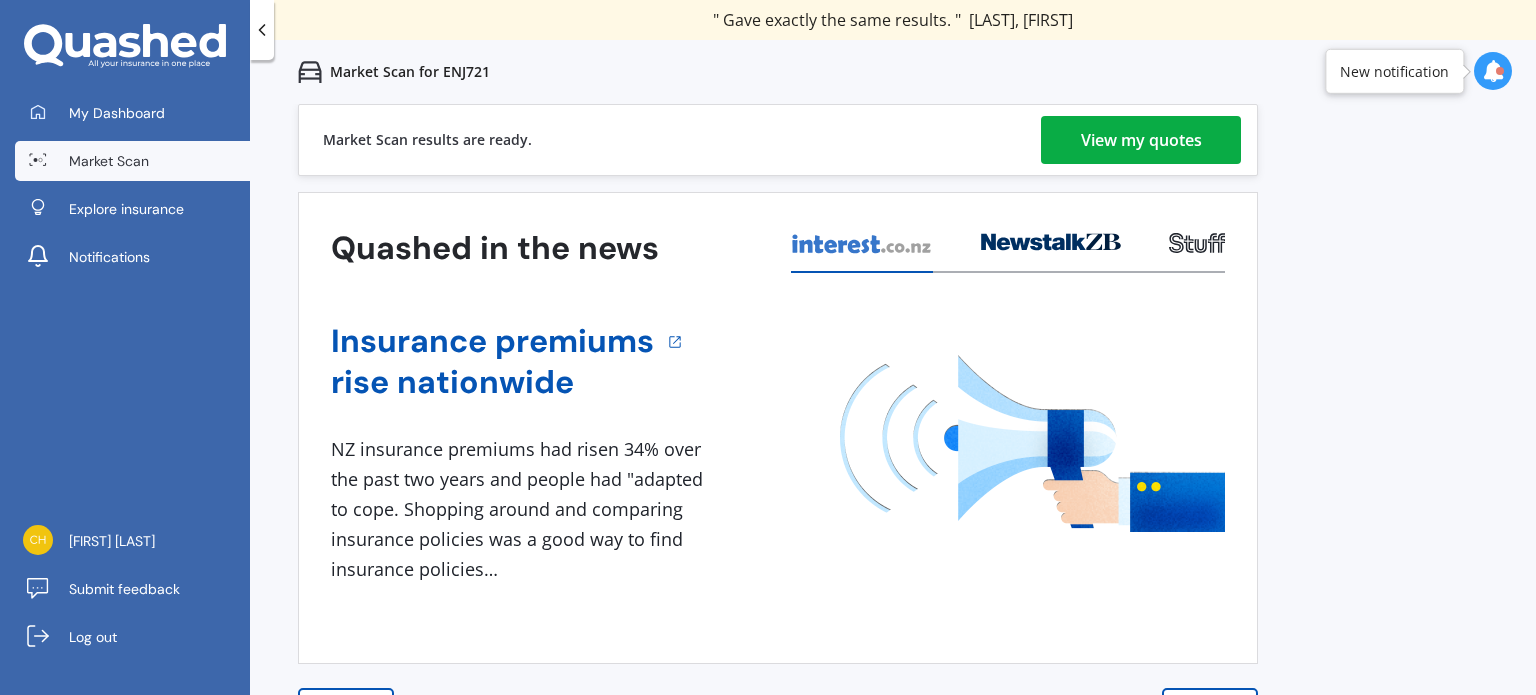scroll, scrollTop: 28, scrollLeft: 0, axis: vertical 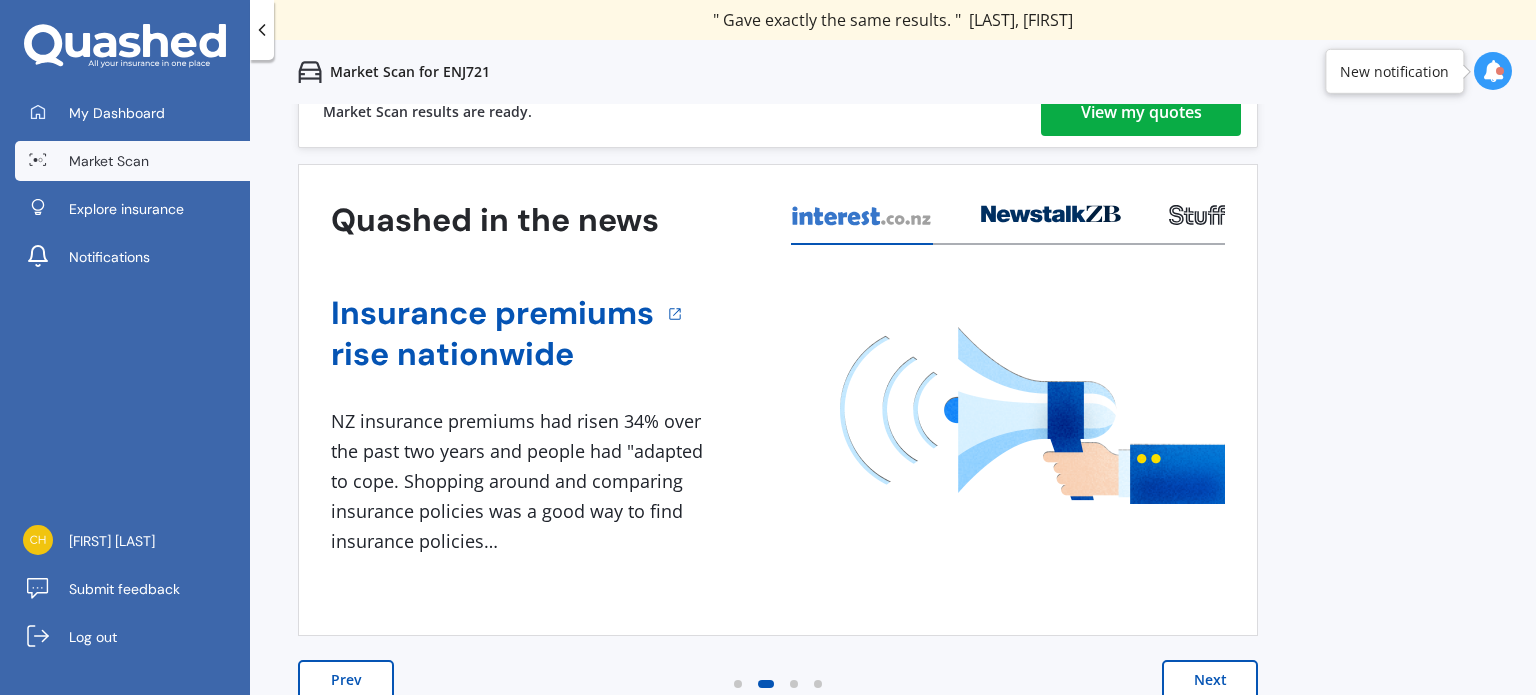 click on "Next" at bounding box center [1210, 680] 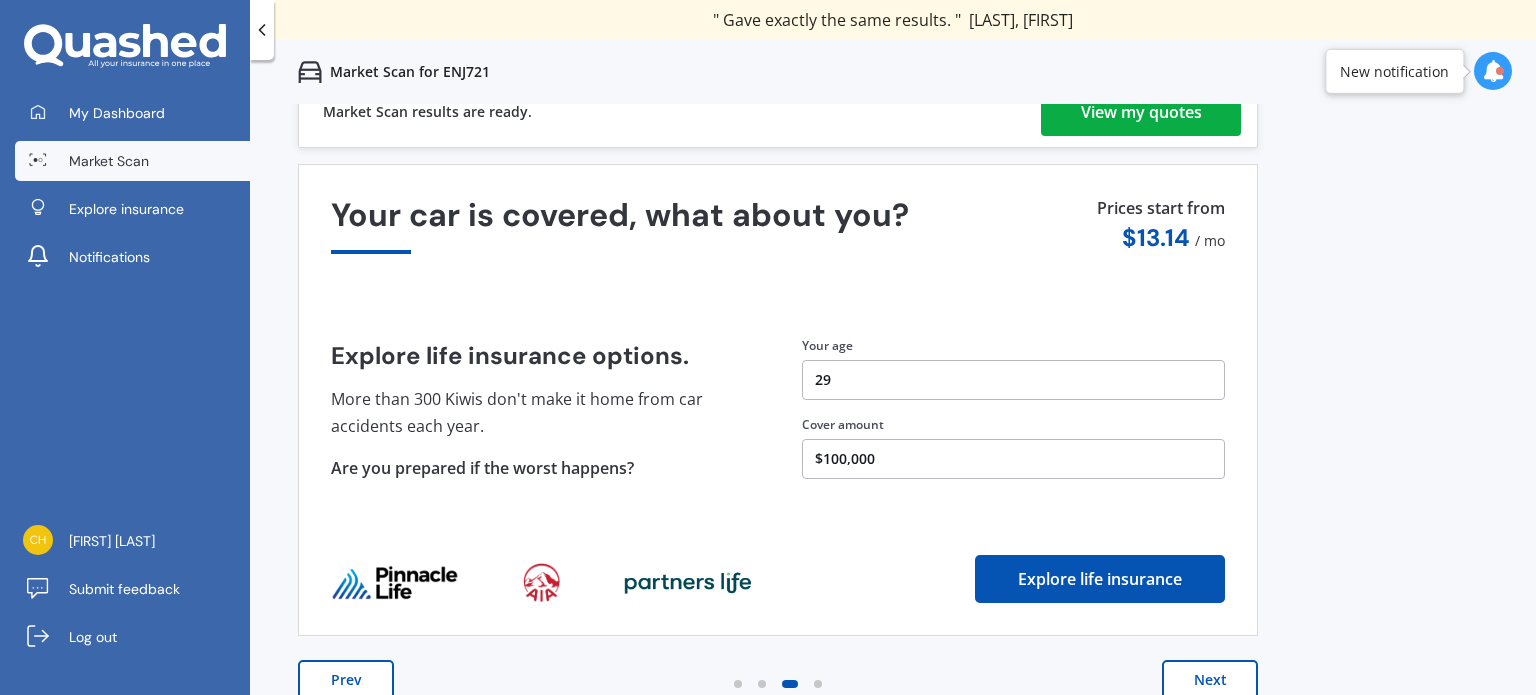 scroll, scrollTop: 0, scrollLeft: 0, axis: both 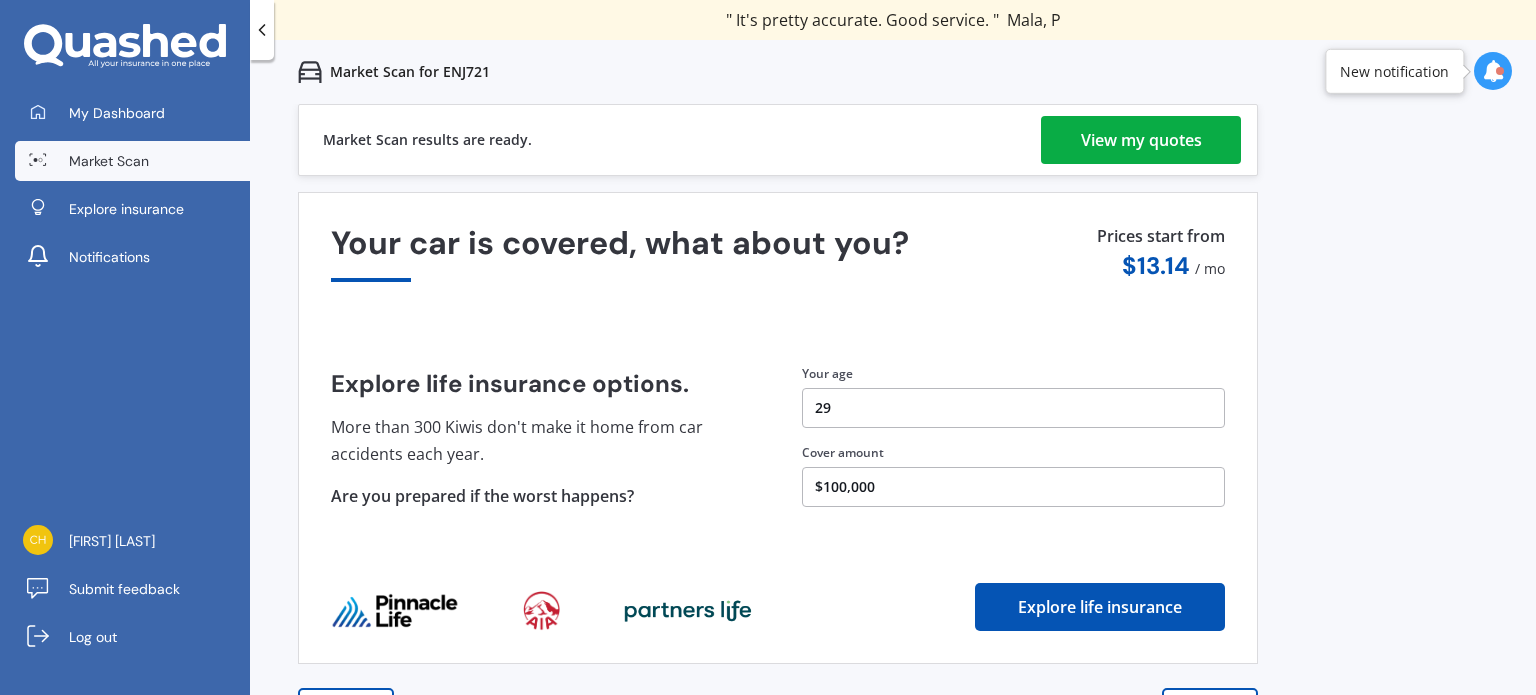 click on "View my quotes" at bounding box center [1141, 140] 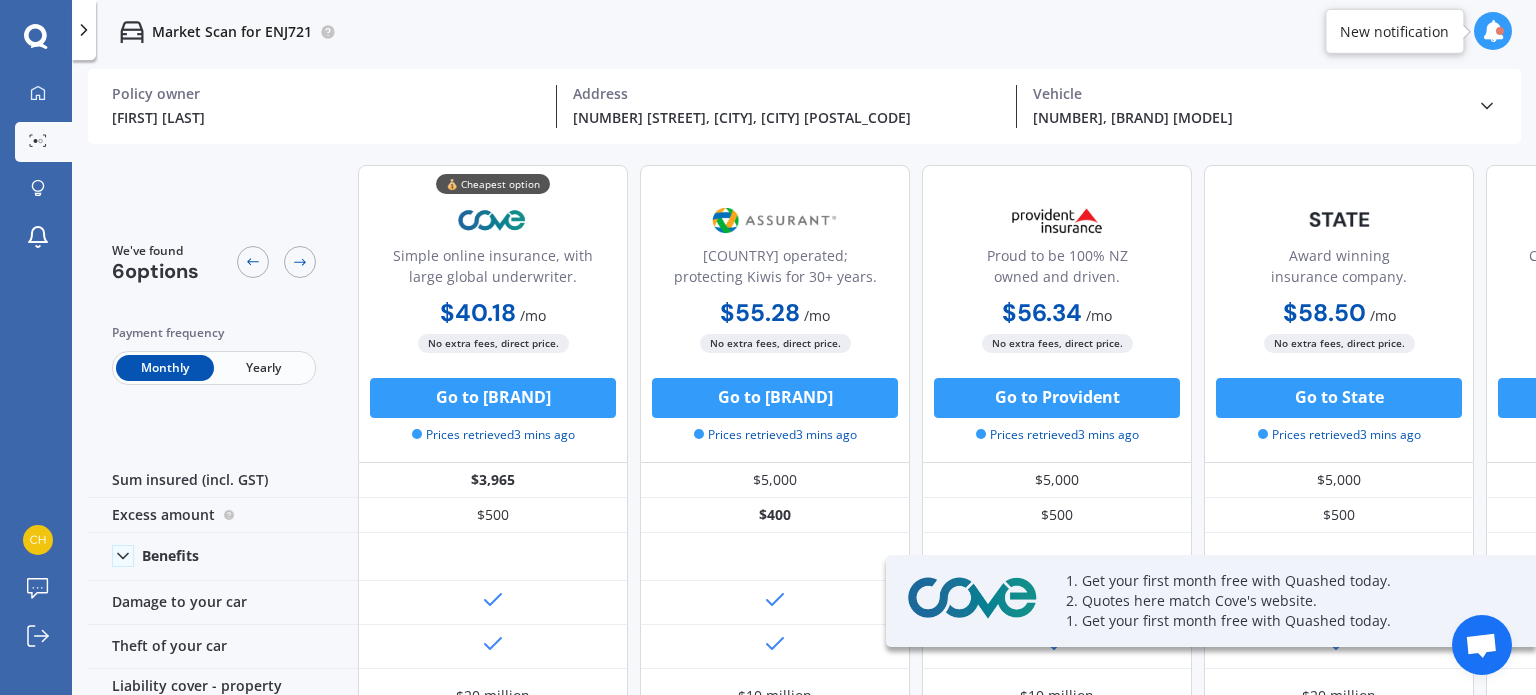 click on "Yearly" at bounding box center (263, 368) 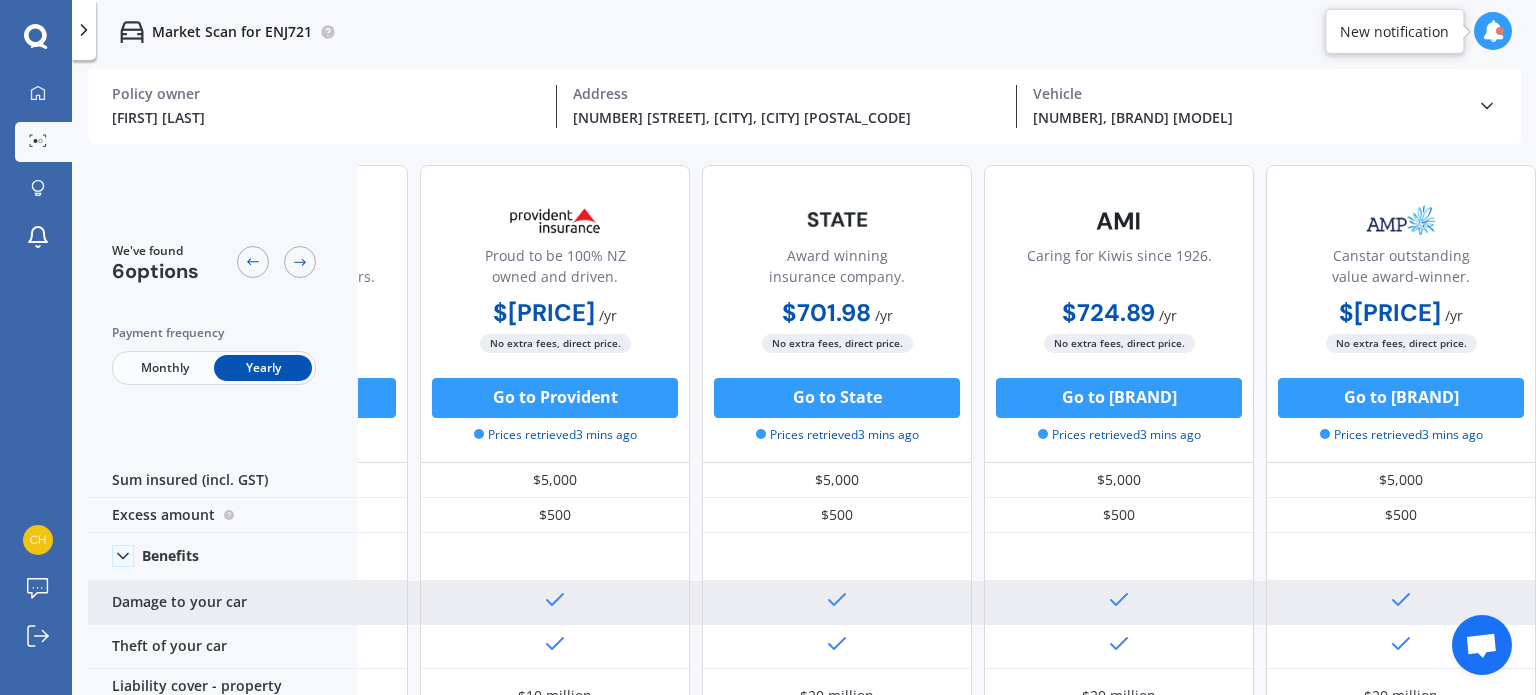 scroll, scrollTop: 0, scrollLeft: 0, axis: both 